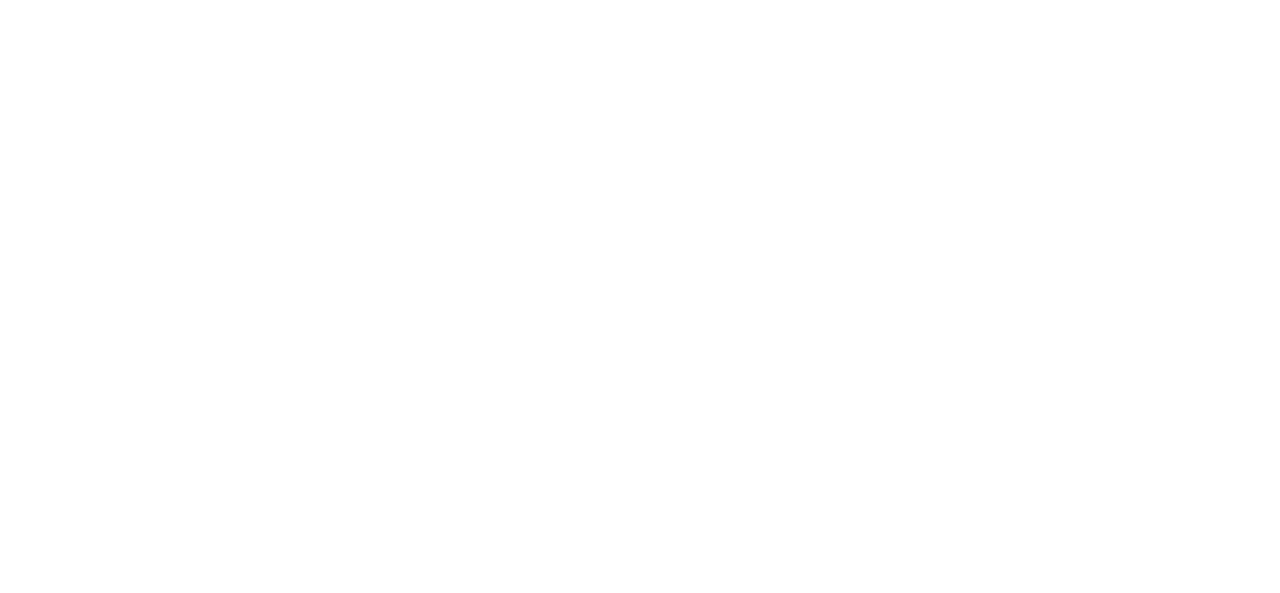 scroll, scrollTop: 0, scrollLeft: 0, axis: both 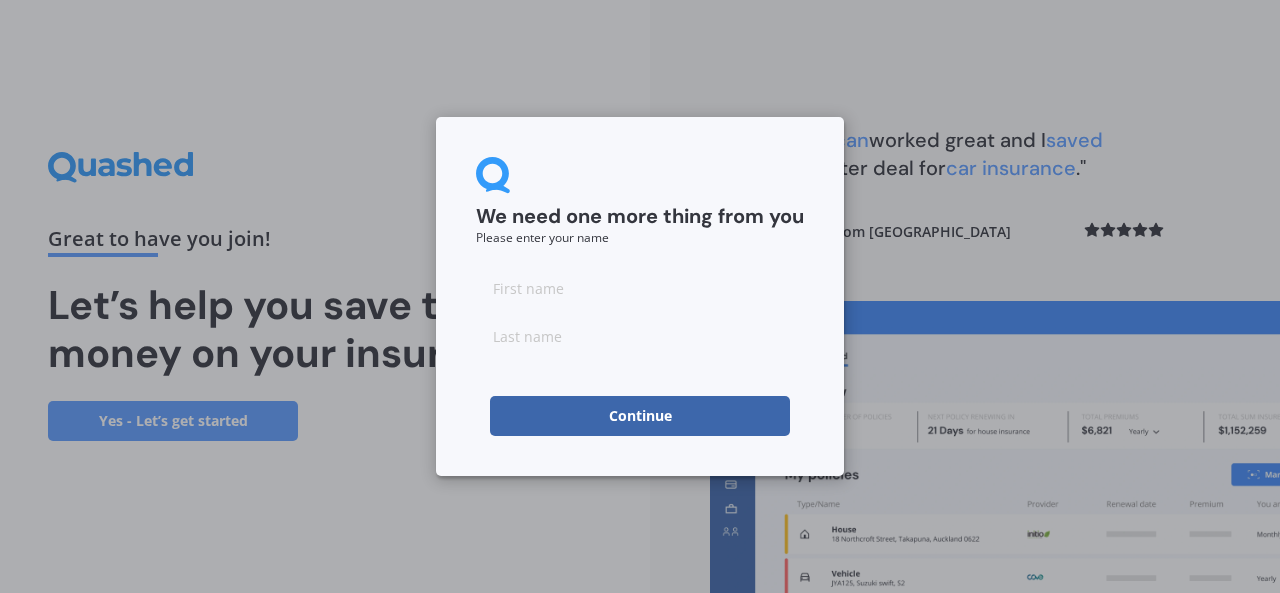 click at bounding box center (640, 288) 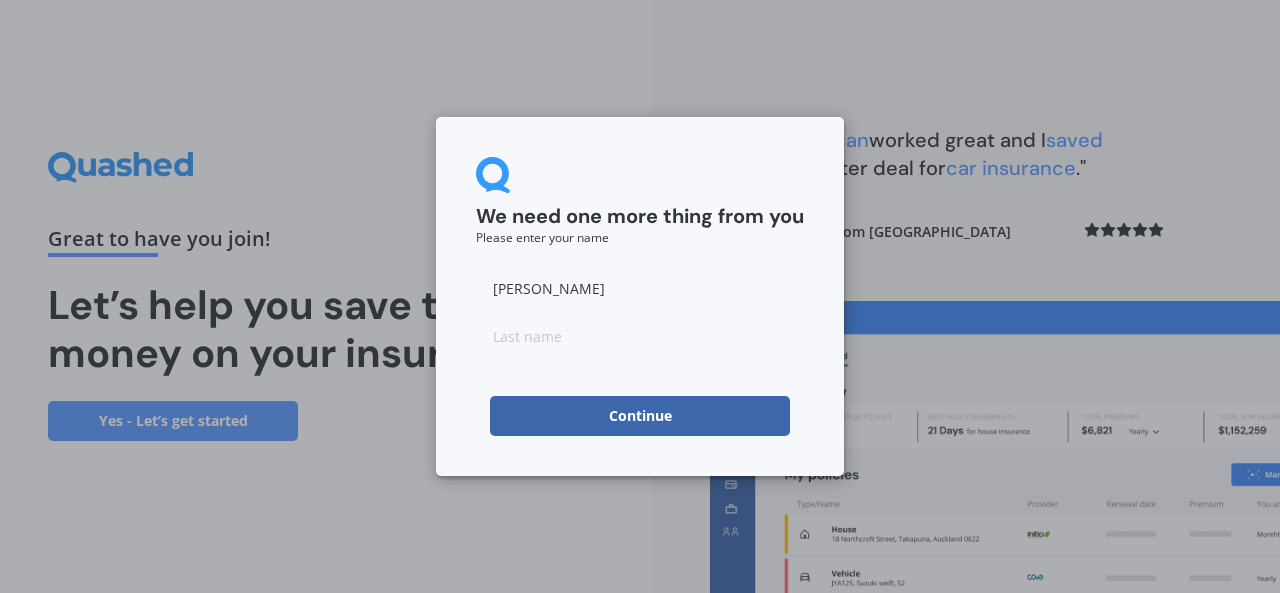 type on "Alison" 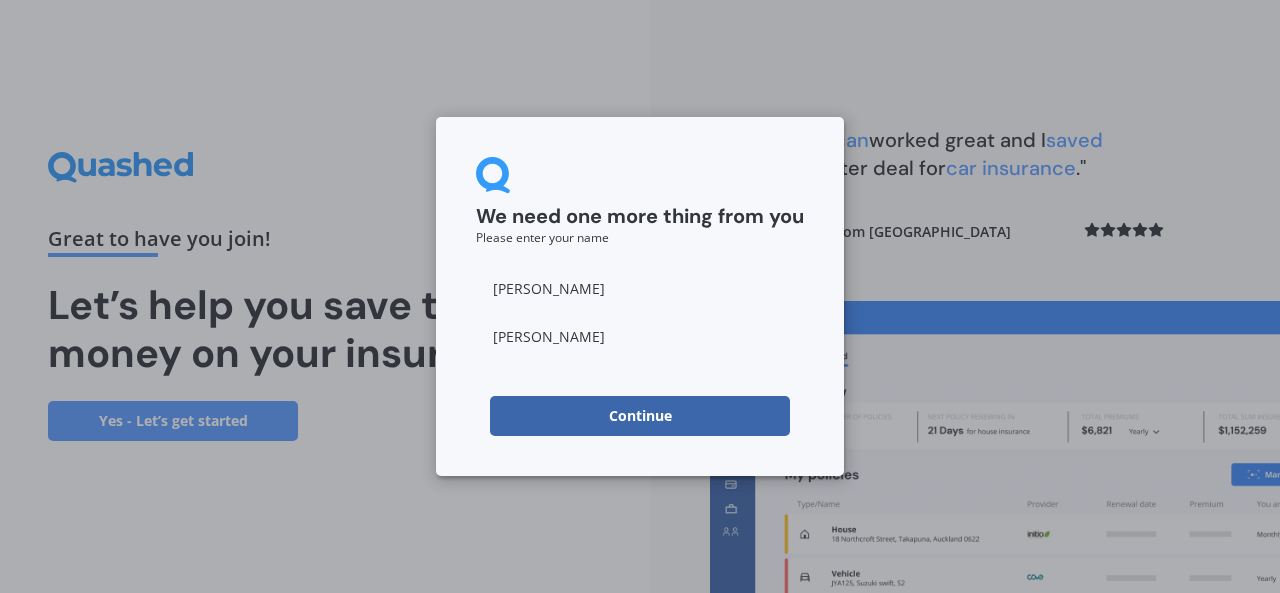 type on "Laing" 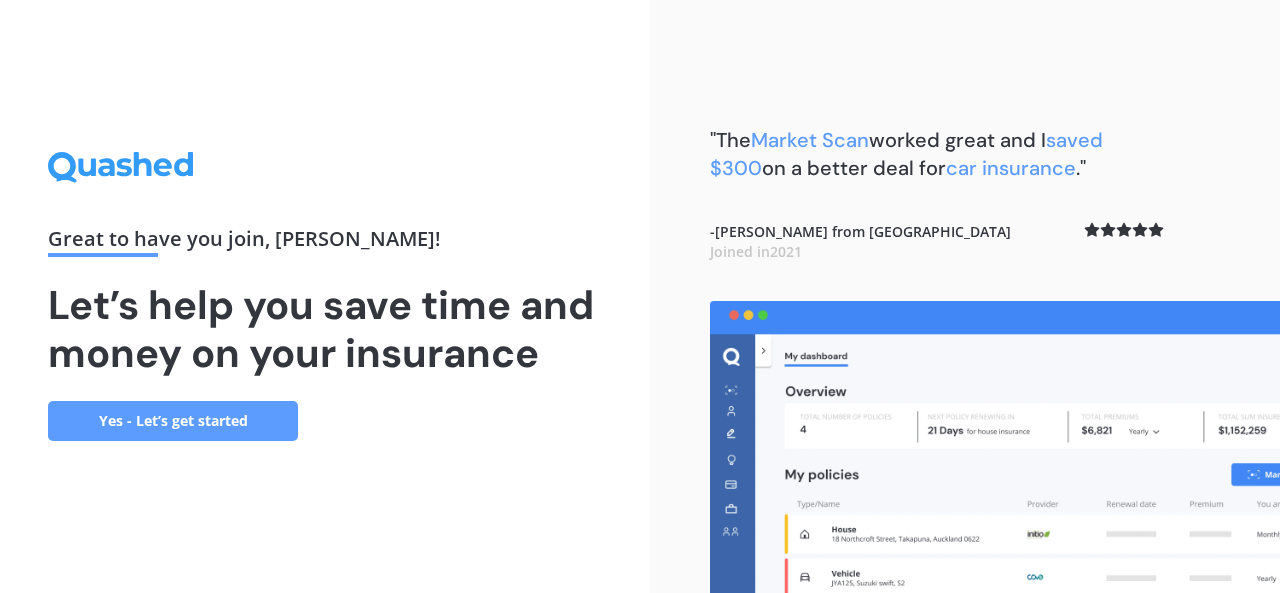 click on "Yes - Let’s get started" at bounding box center [173, 421] 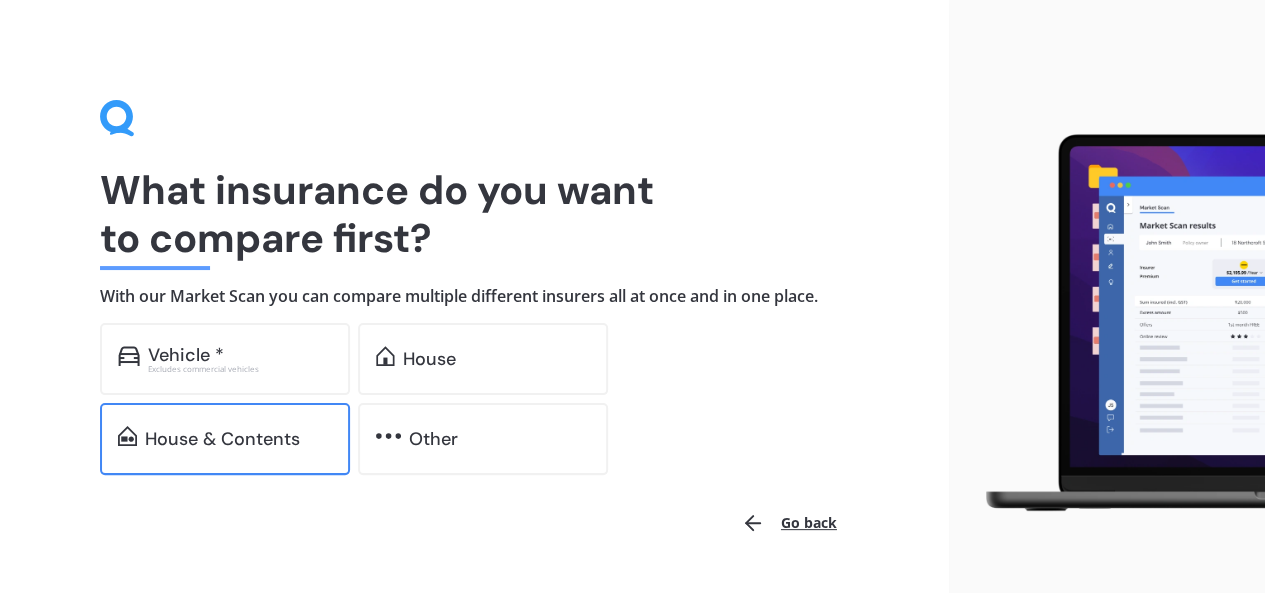 click on "House & Contents" at bounding box center (225, 439) 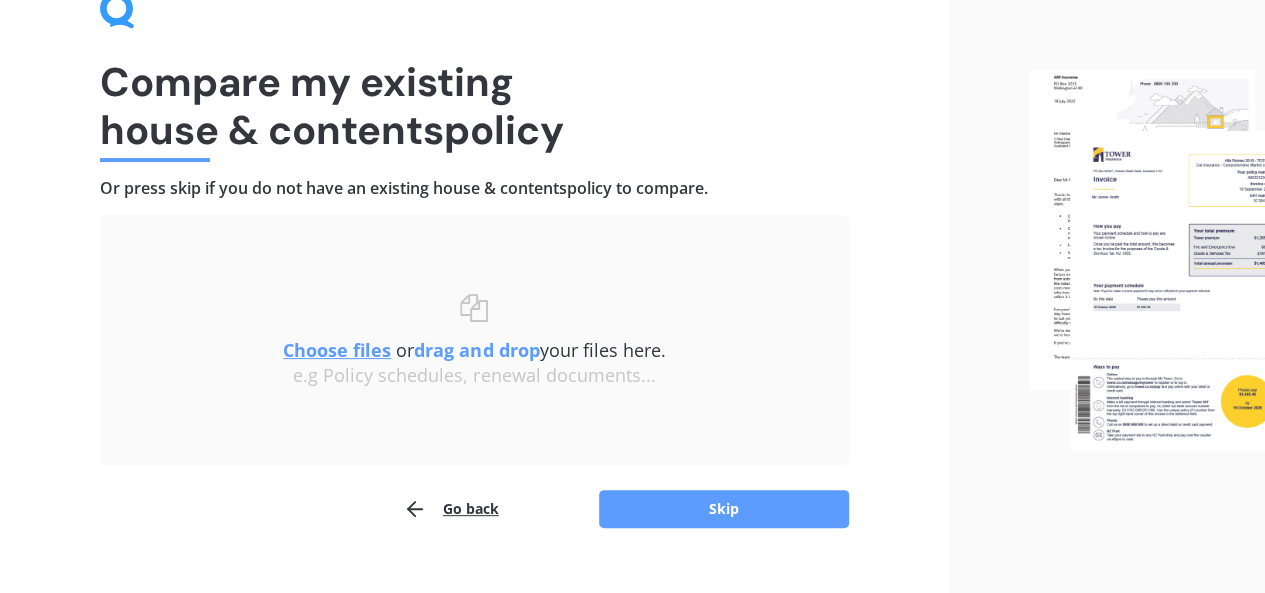 scroll, scrollTop: 108, scrollLeft: 0, axis: vertical 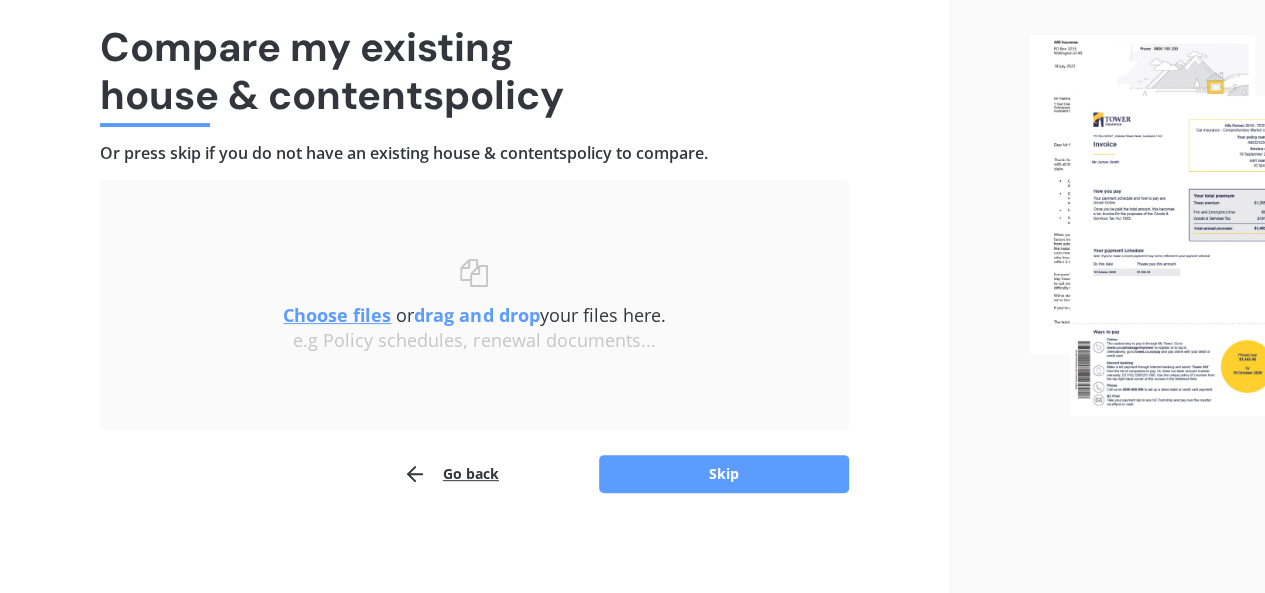 click on "Choose files" at bounding box center (337, 315) 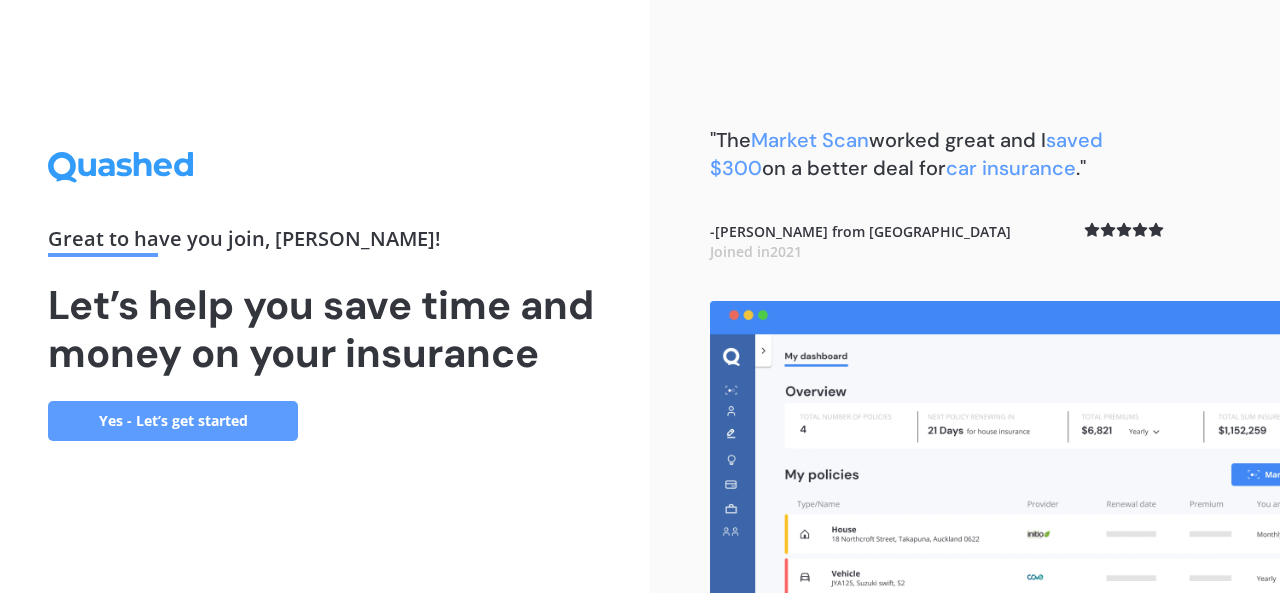 scroll, scrollTop: 0, scrollLeft: 0, axis: both 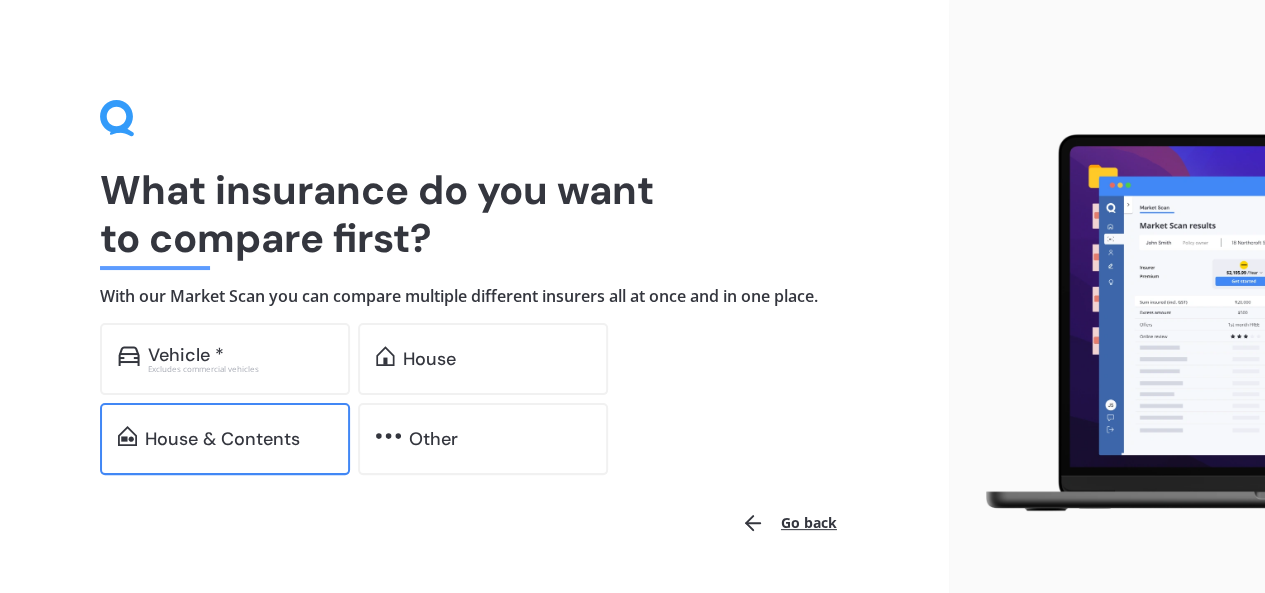 click on "House & Contents" at bounding box center [225, 439] 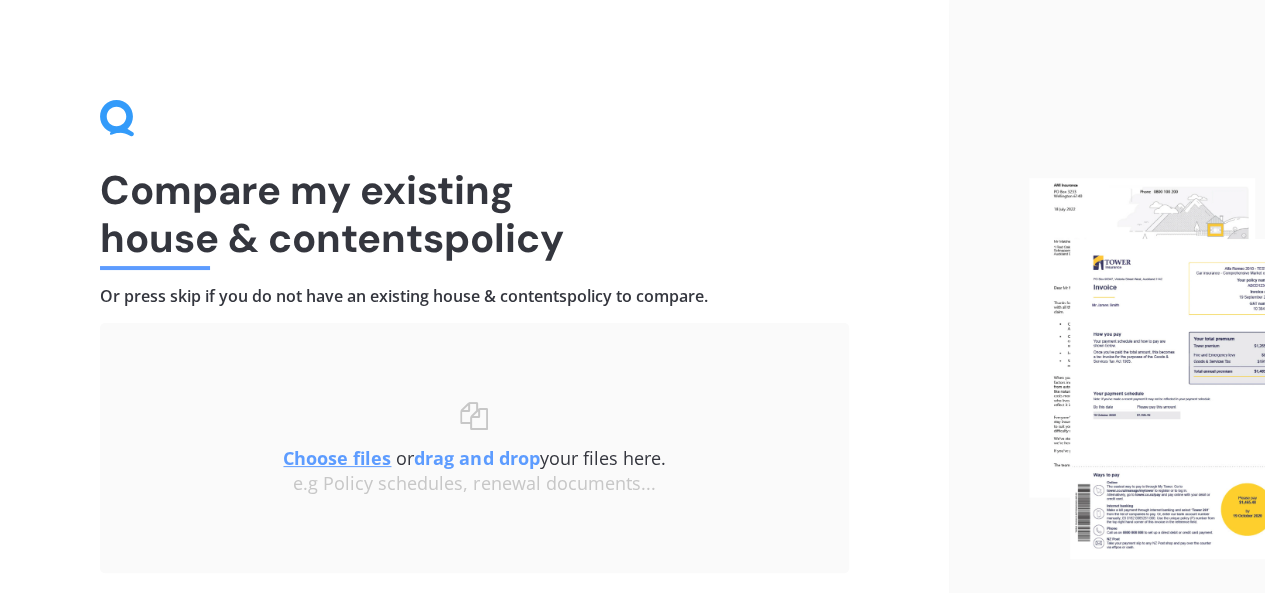 click on "Choose files" at bounding box center [337, 458] 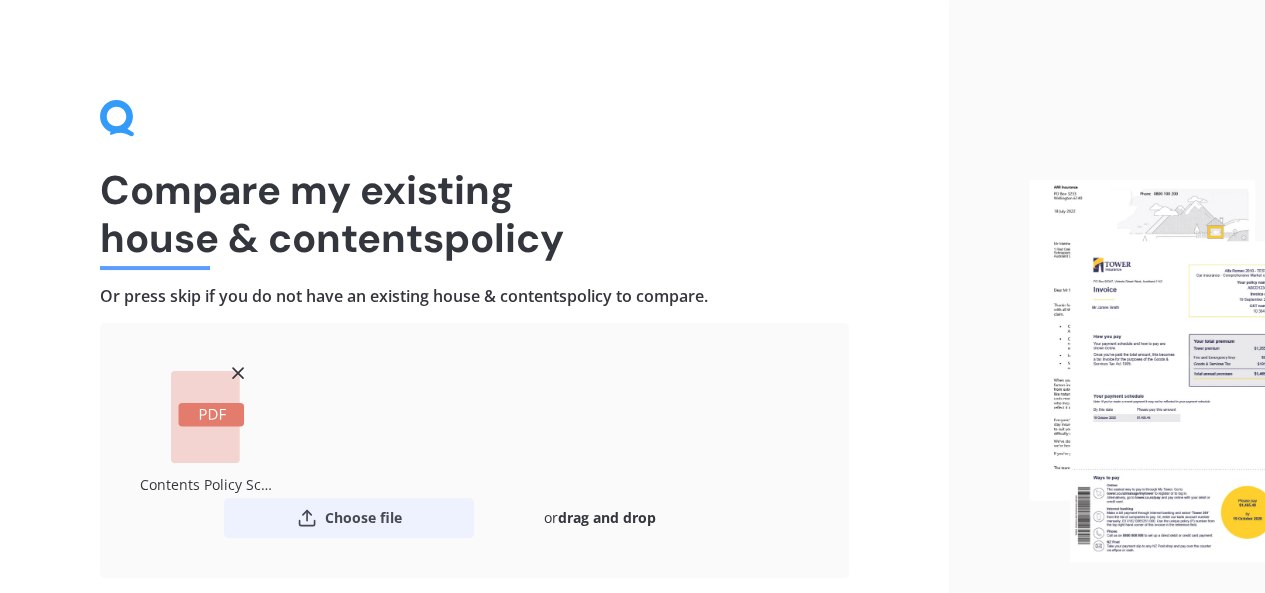 click on "Choose file" at bounding box center (349, 518) 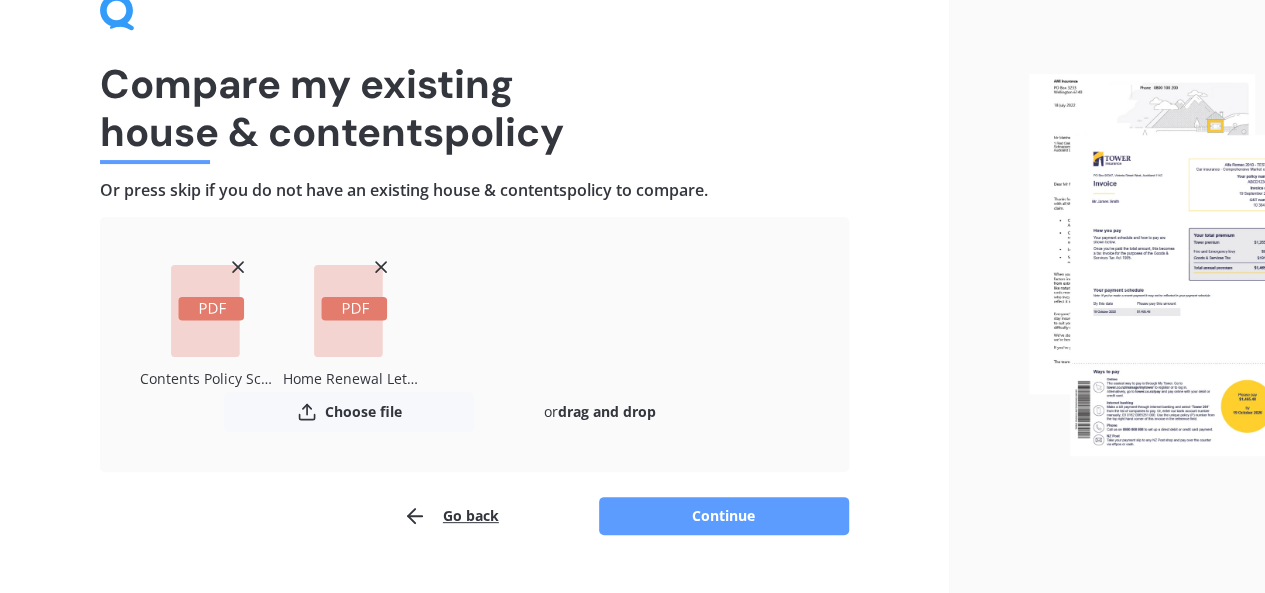 scroll, scrollTop: 109, scrollLeft: 0, axis: vertical 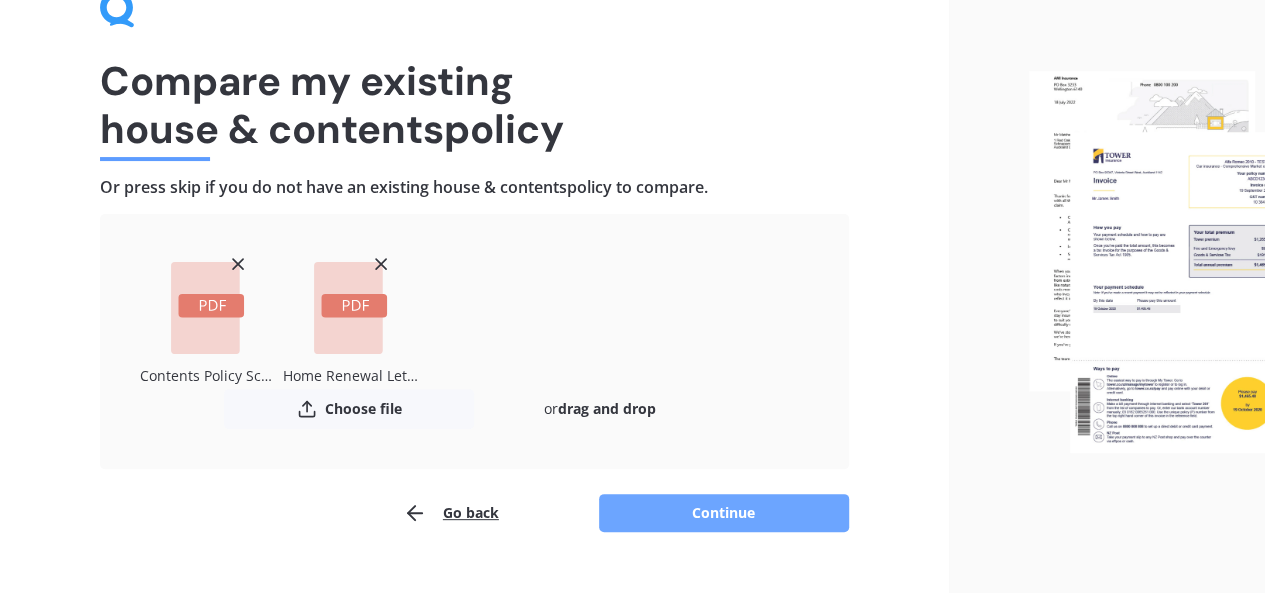 click on "Continue" at bounding box center [724, 513] 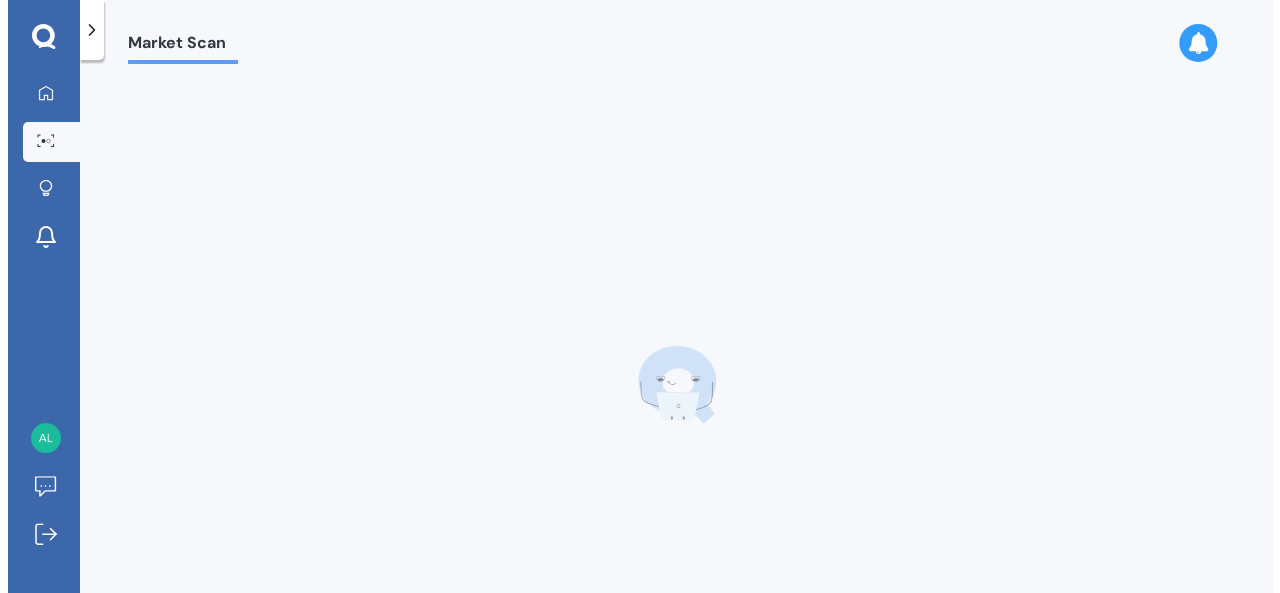 scroll, scrollTop: 0, scrollLeft: 0, axis: both 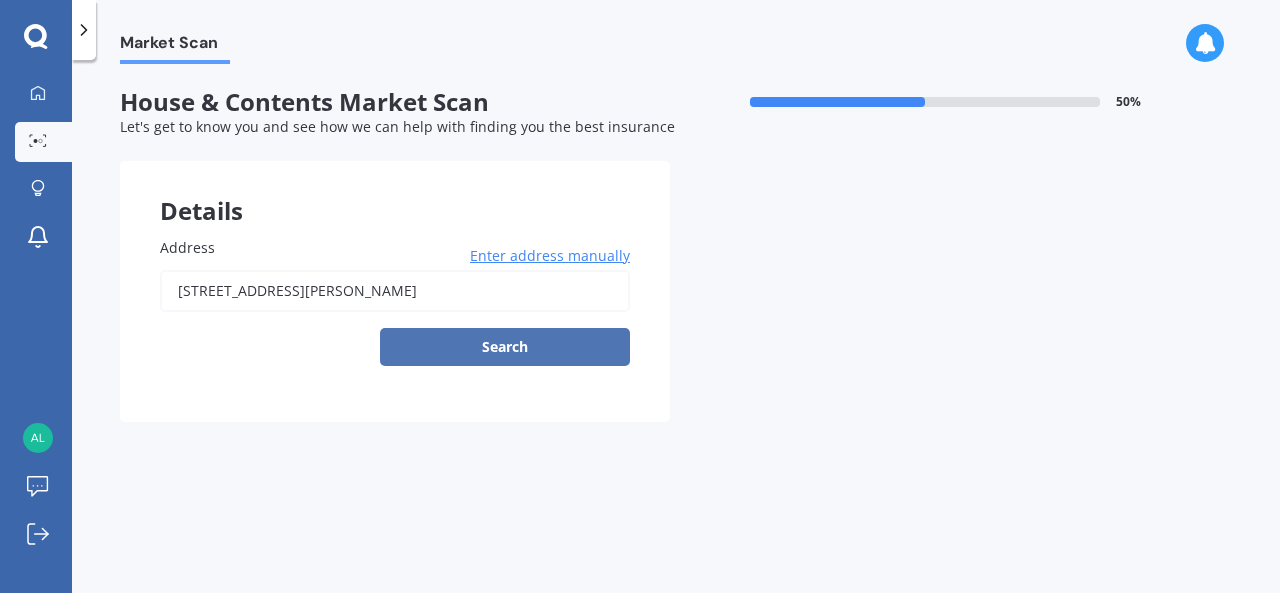 click on "Search" at bounding box center (505, 347) 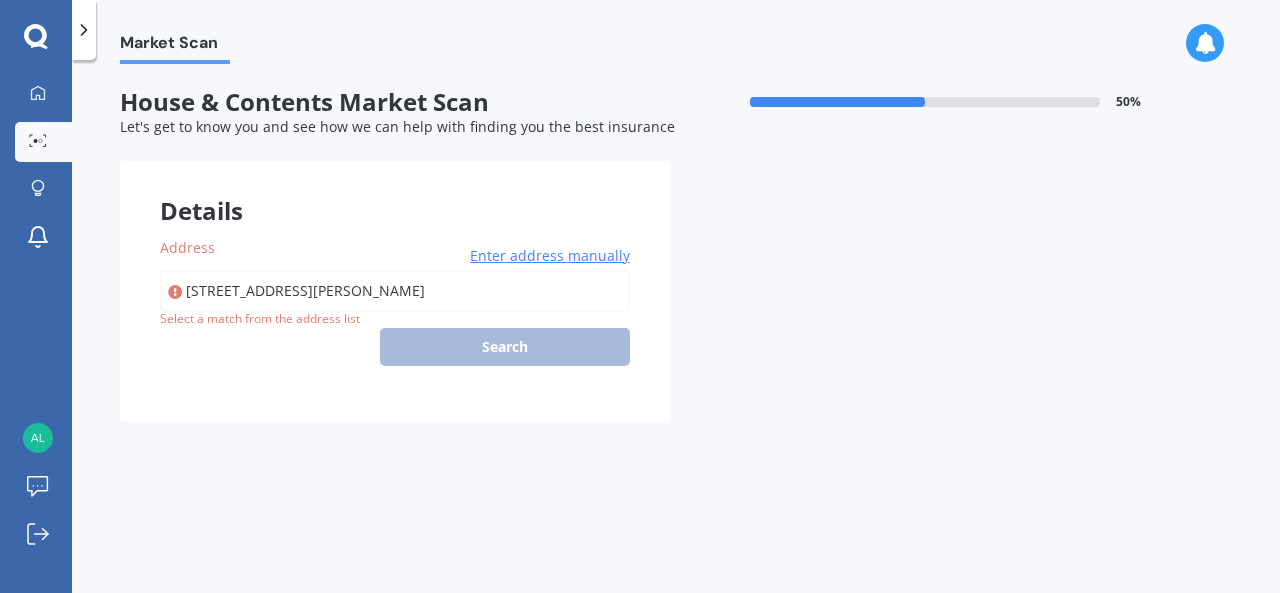 type on "[STREET_ADDRESS][PERSON_NAME]" 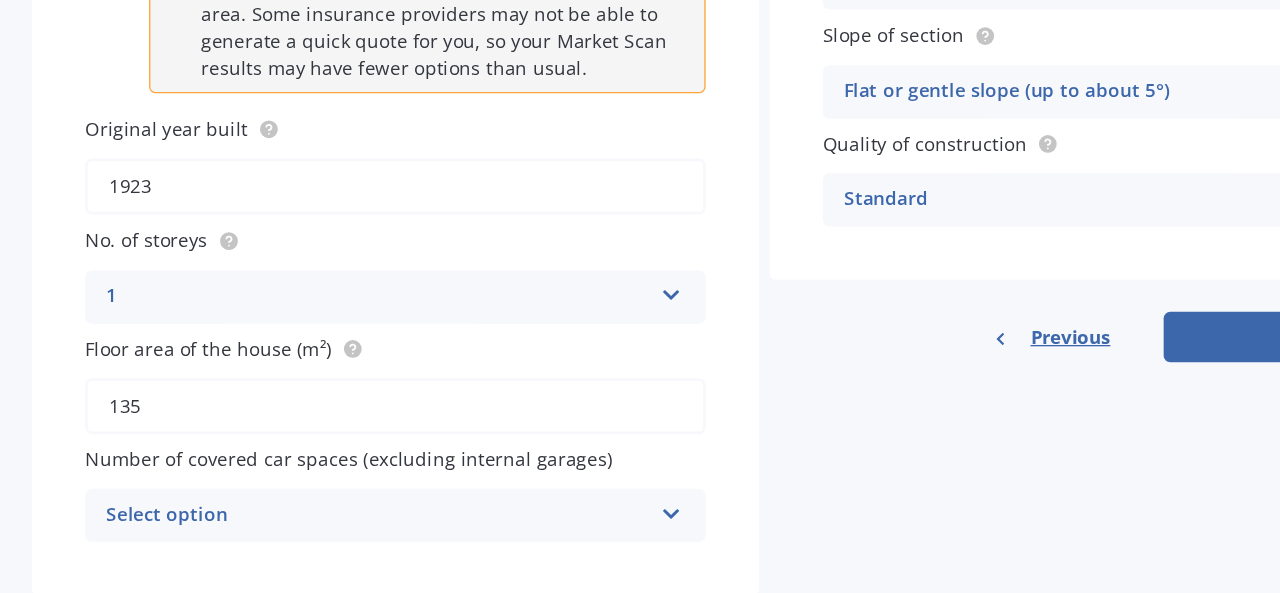 scroll, scrollTop: 254, scrollLeft: 0, axis: vertical 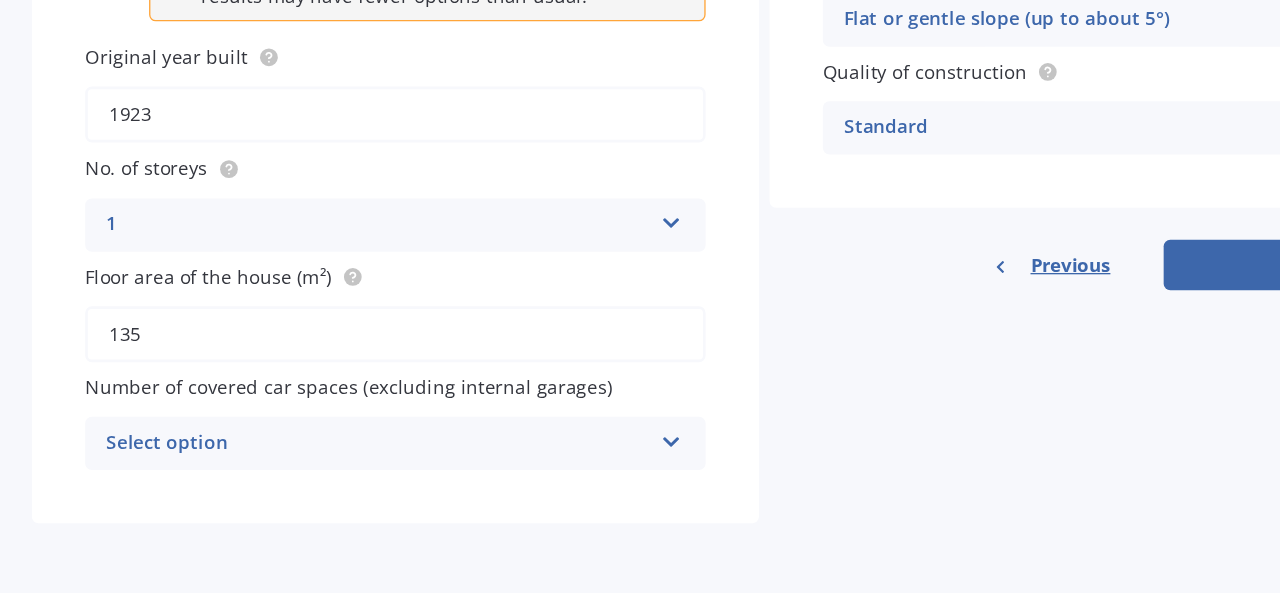 click on "Select option 0 1 2 3 4 5+" at bounding box center [393, 481] 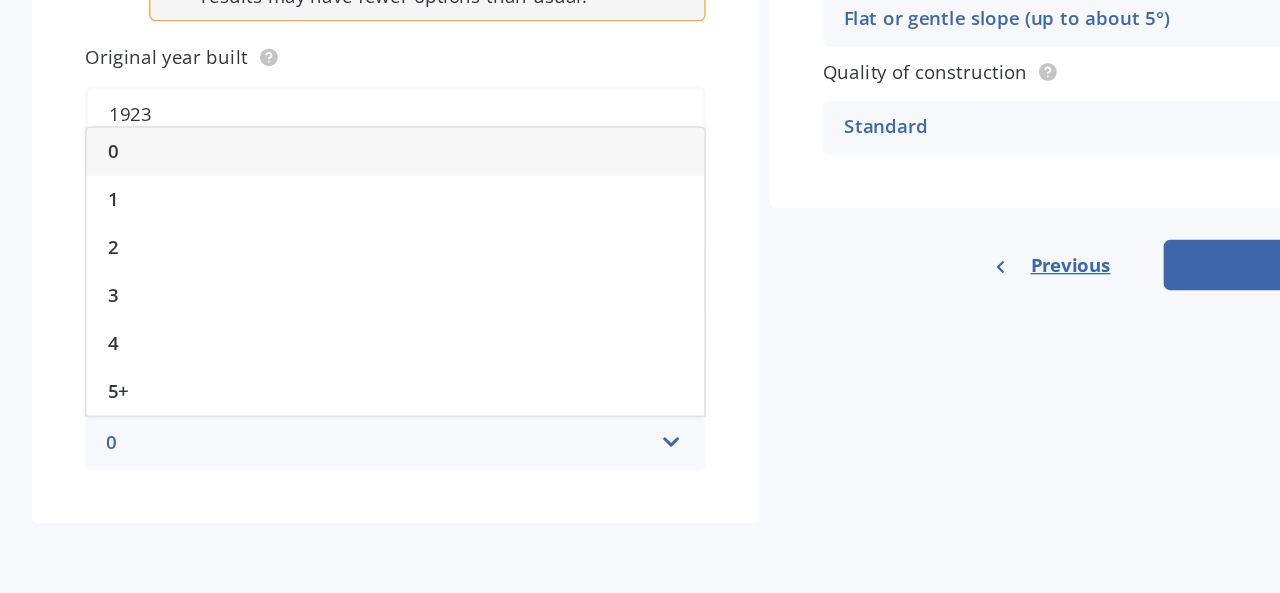 click on "0" at bounding box center [181, 261] 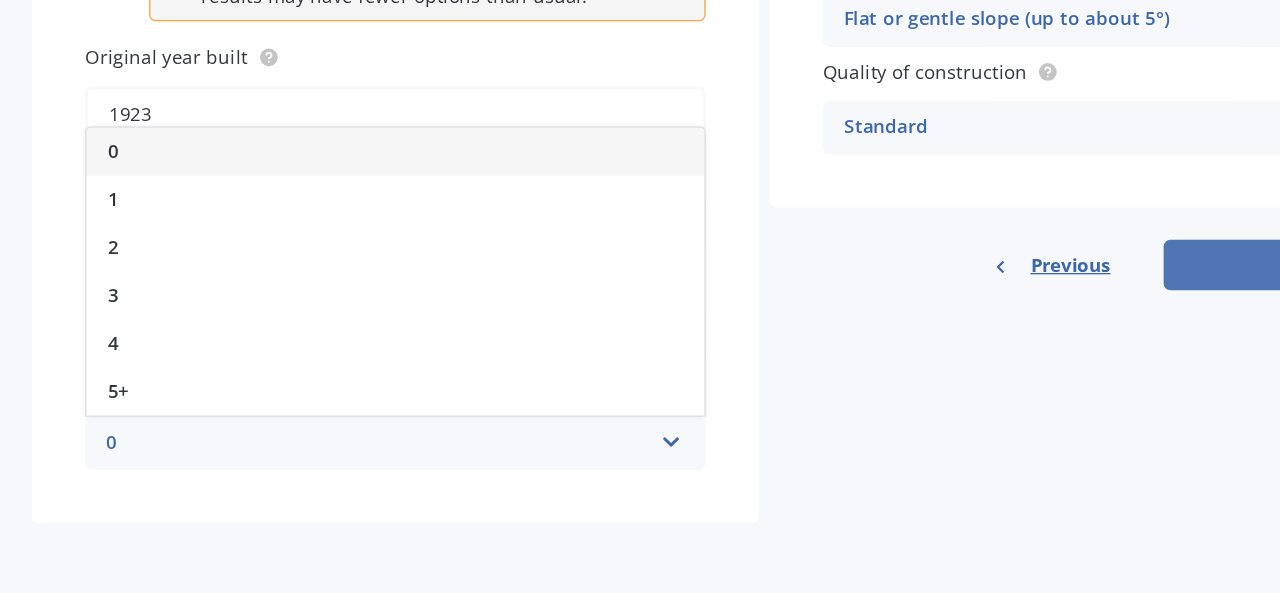 click on "Next" at bounding box center (1095, 347) 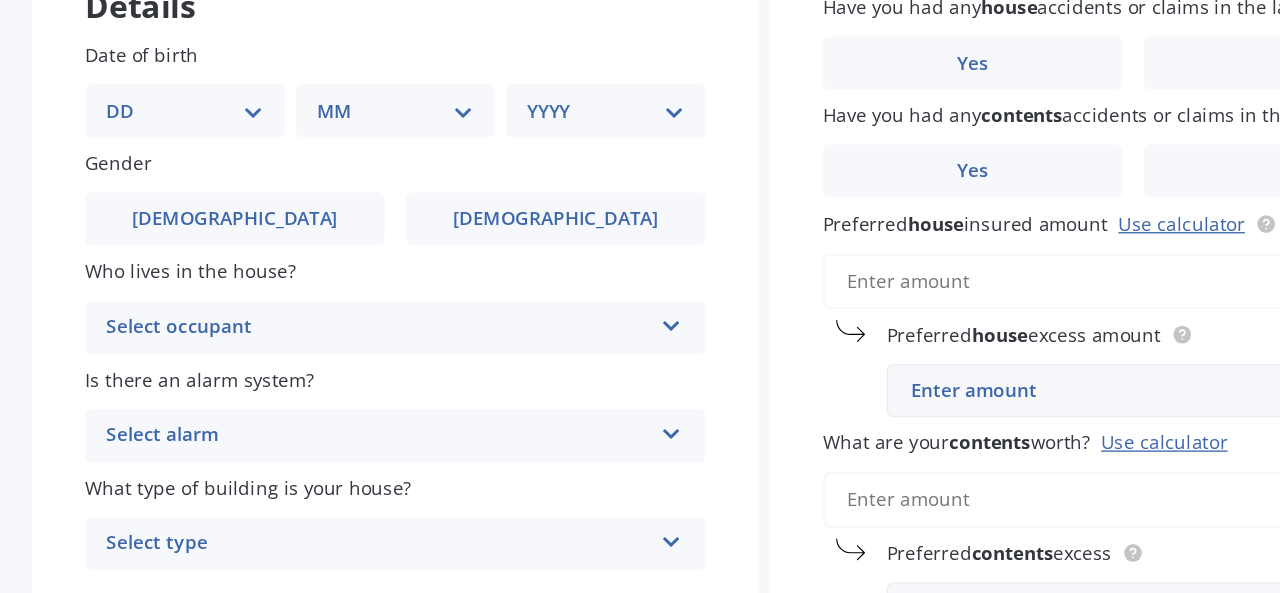 scroll, scrollTop: 0, scrollLeft: 0, axis: both 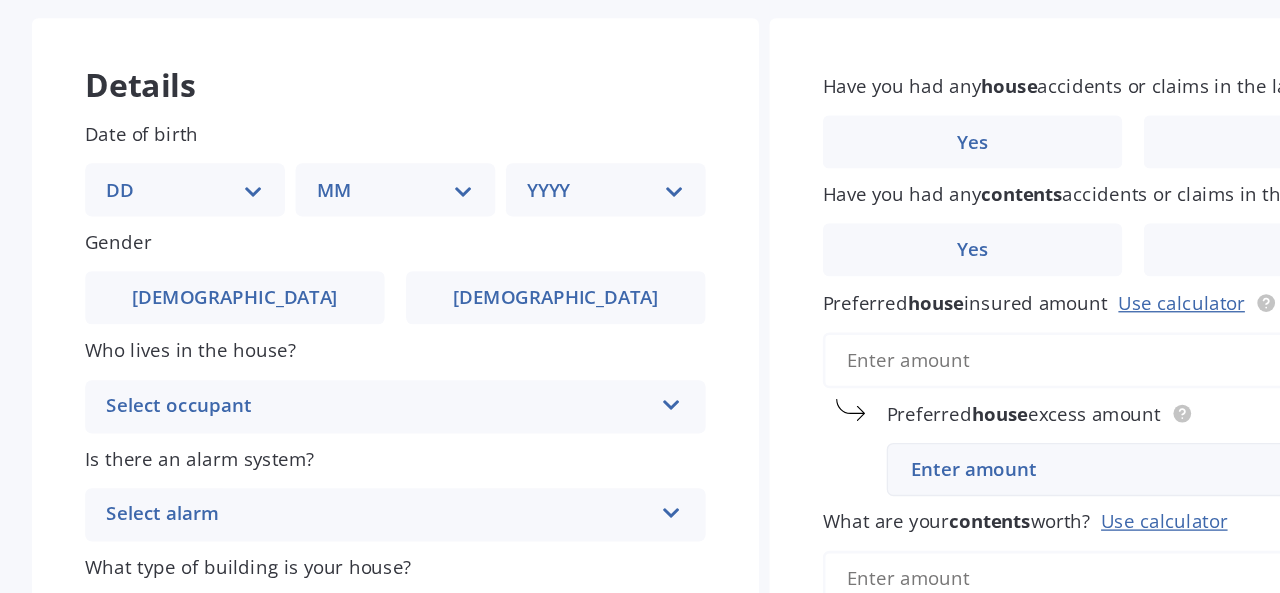 click on "DD 01 02 03 04 05 06 07 08 09 10 11 12 13 14 15 16 17 18 19 20 21 22 23 24 25 26 27 28 29 30 31" at bounding box center [235, 290] 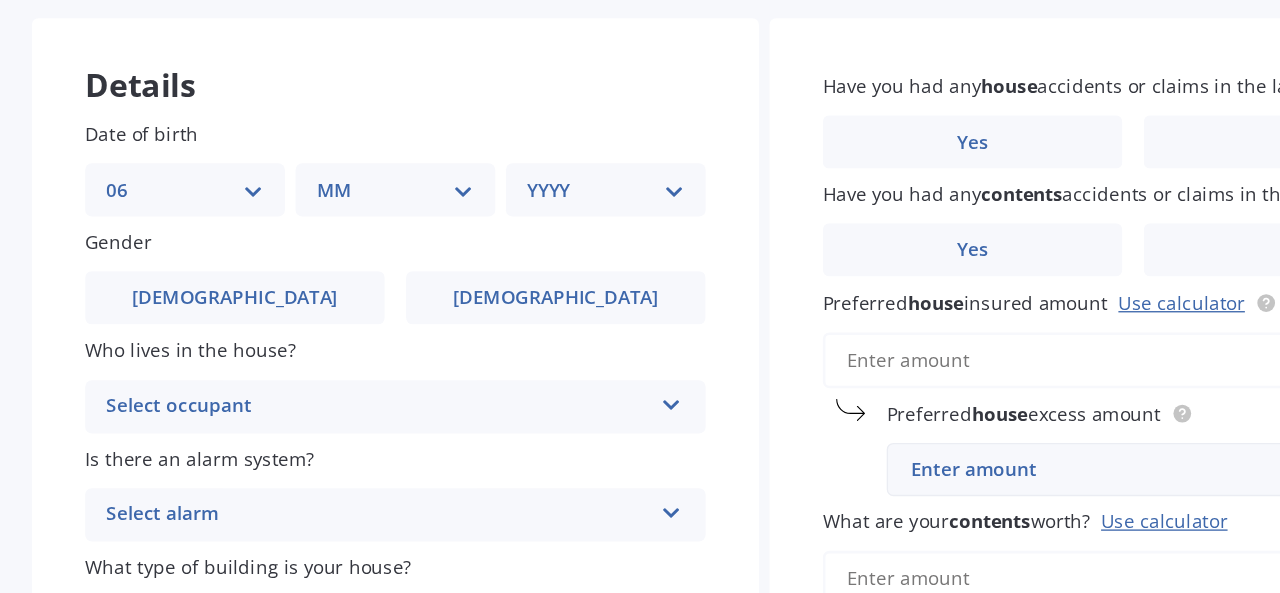 click on "DD 01 02 03 04 05 06 07 08 09 10 11 12 13 14 15 16 17 18 19 20 21 22 23 24 25 26 27 28 29 30 31" at bounding box center (235, 290) 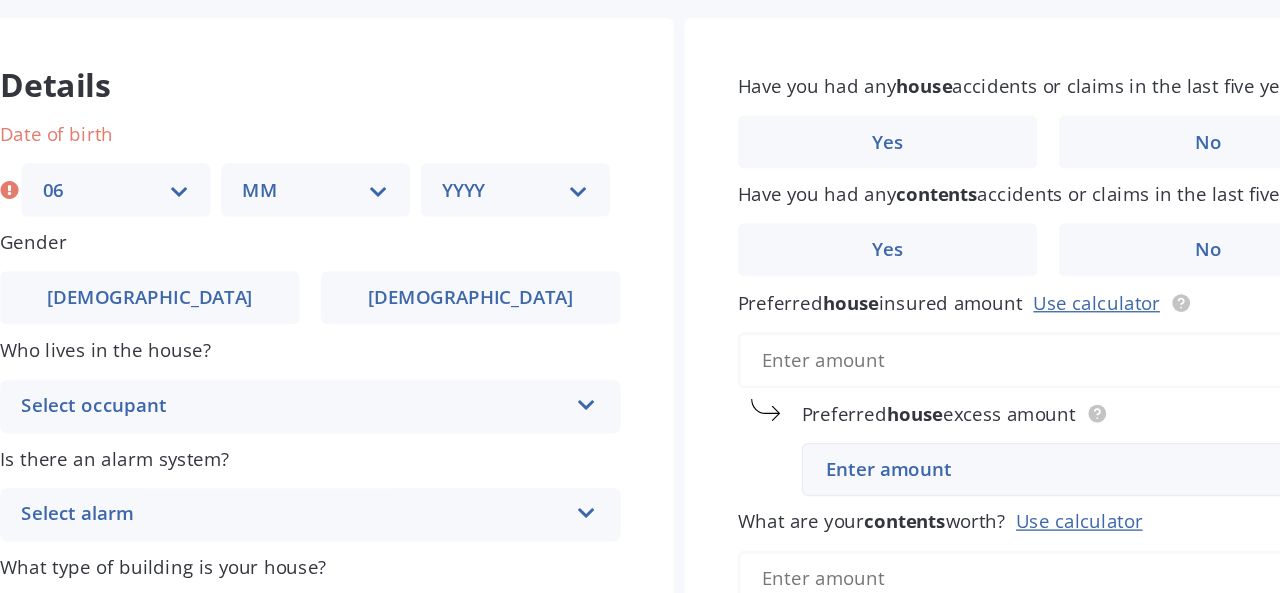 click on "MM 01 02 03 04 05 06 07 08 09 10 11 12" at bounding box center (397, 290) 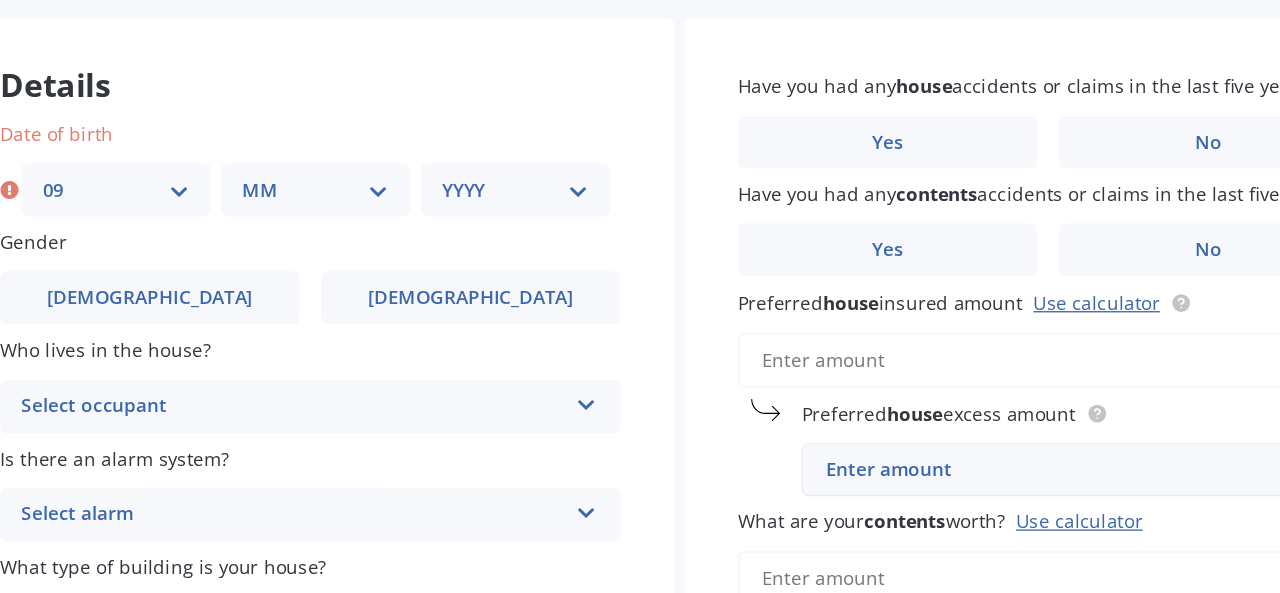 click on "DD 01 02 03 04 05 06 07 08 09 10 11 12 13 14 15 16 17 18 19 20 21 22 23 24 25 26 27 28 29 30 31" at bounding box center (247, 290) 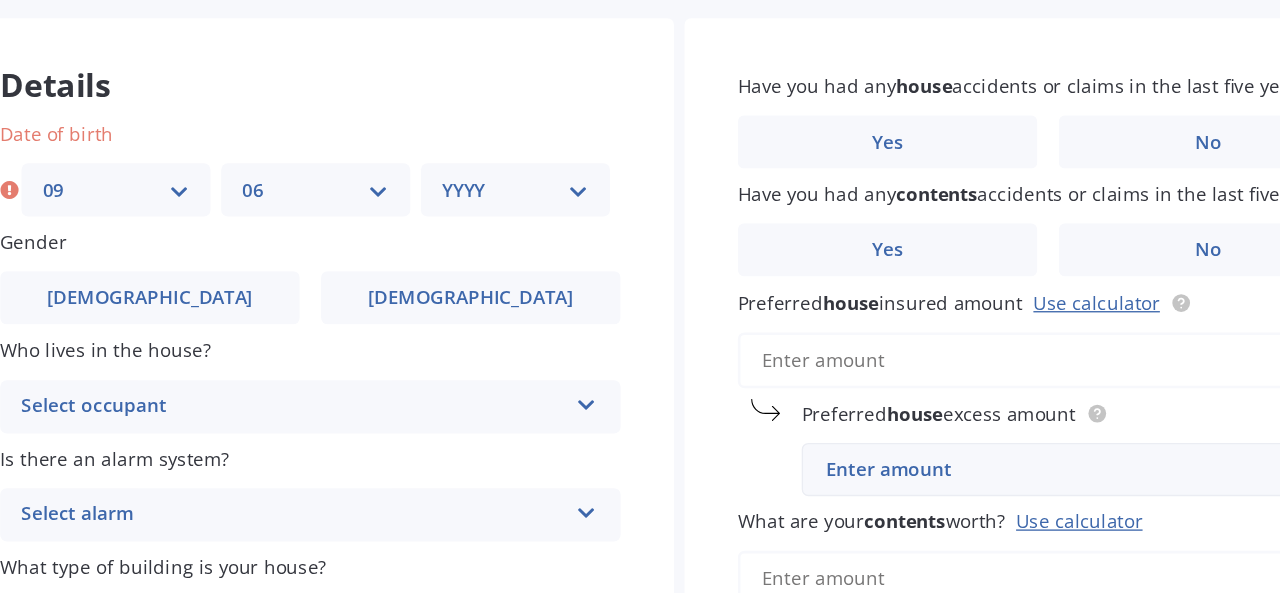 click on "MM 01 02 03 04 05 06 07 08 09 10 11 12" at bounding box center [397, 290] 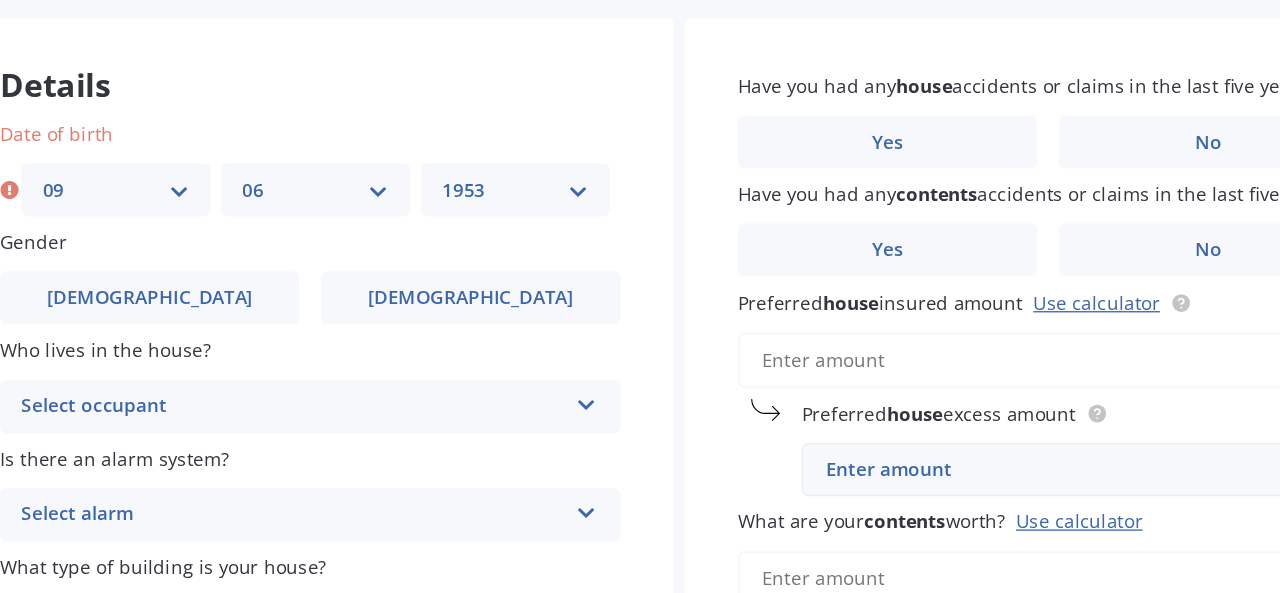 click on "YYYY 2009 2008 2007 2006 2005 2004 2003 2002 2001 2000 1999 1998 1997 1996 1995 1994 1993 1992 1991 1990 1989 1988 1987 1986 1985 1984 1983 1982 1981 1980 1979 1978 1977 1976 1975 1974 1973 1972 1971 1970 1969 1968 1967 1966 1965 1964 1963 1962 1961 1960 1959 1958 1957 1956 1955 1954 1953 1952 1951 1950 1949 1948 1947 1946 1945 1944 1943 1942 1941 1940 1939 1938 1937 1936 1935 1934 1933 1932 1931 1930 1929 1928 1927 1926 1925 1924 1923 1922 1921 1920 1919 1918 1917 1916 1915 1914 1913 1912 1911 1910" at bounding box center (547, 290) 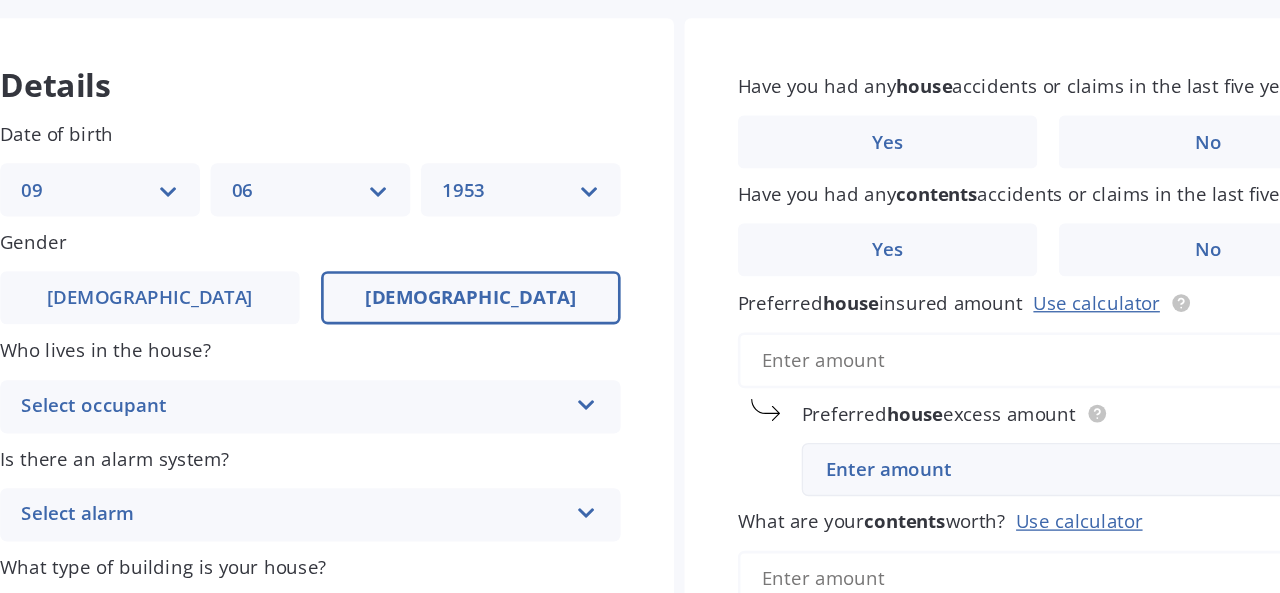 click on "[DEMOGRAPHIC_DATA]" at bounding box center [513, 371] 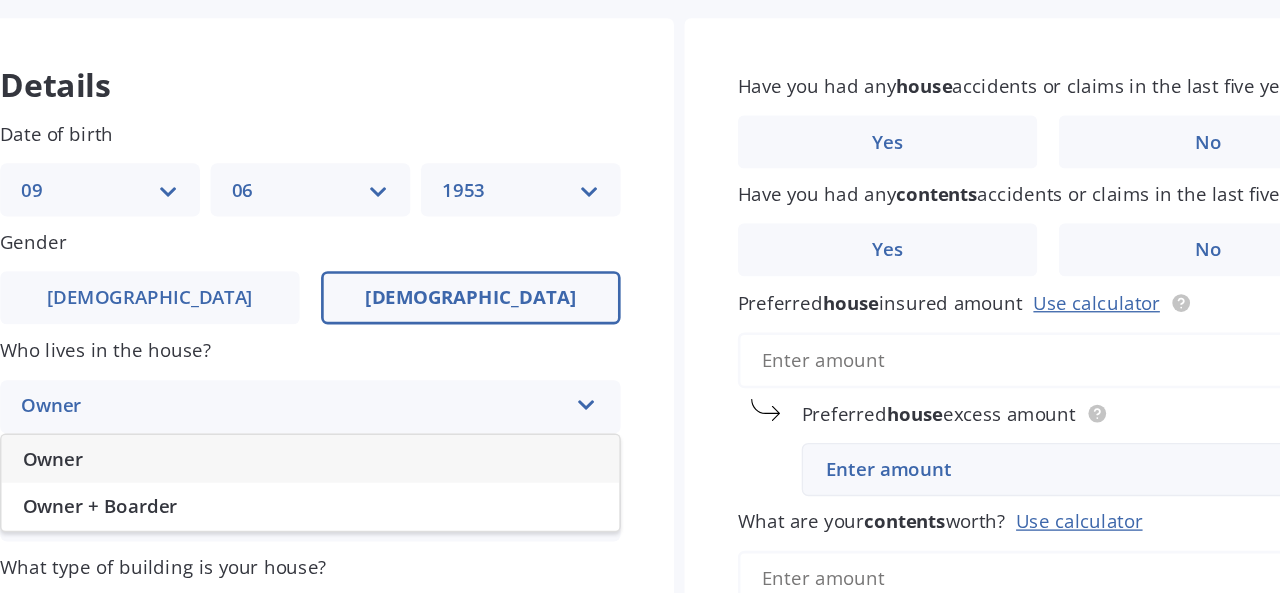 click on "Owner" at bounding box center (393, 492) 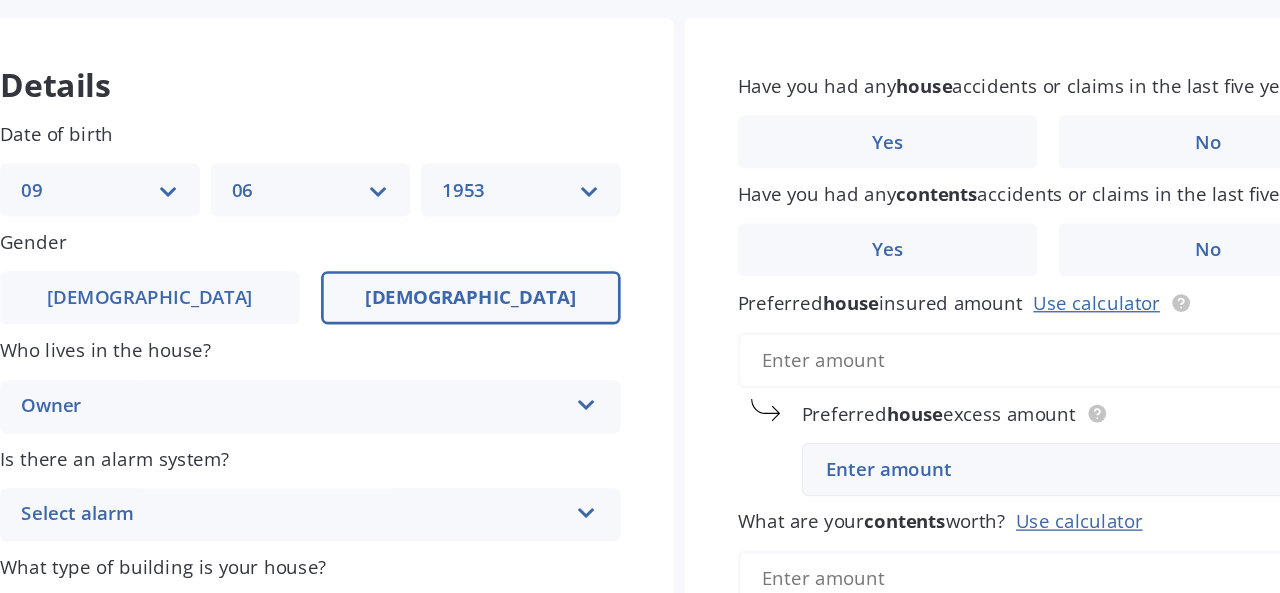 click at bounding box center [600, 529] 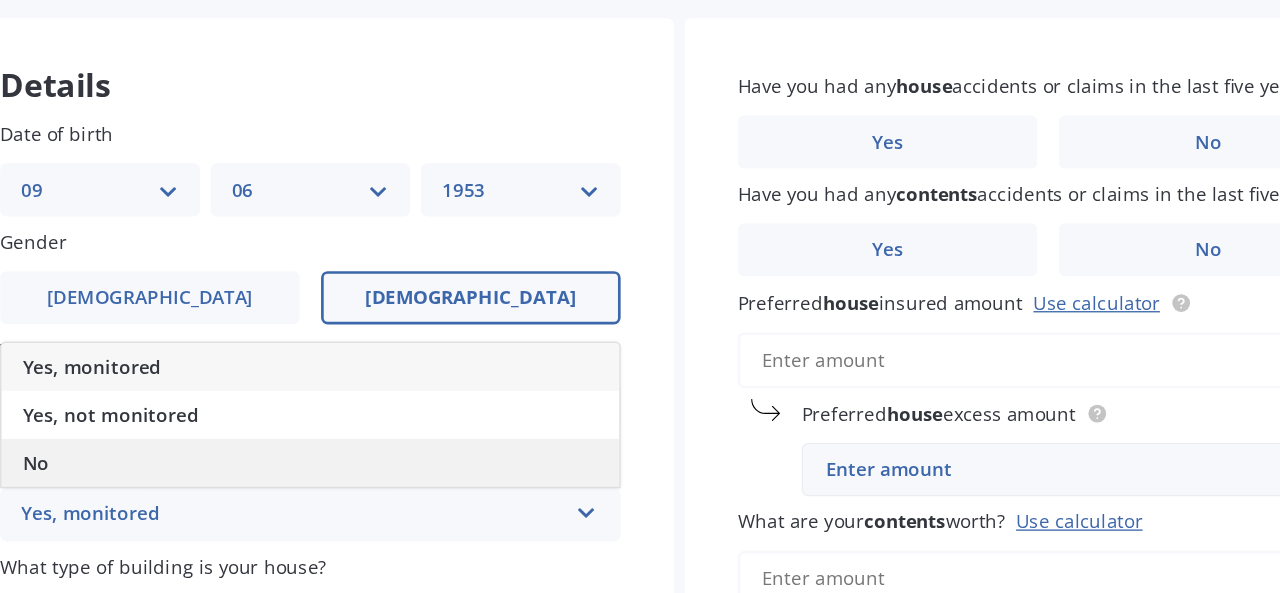 click on "No" at bounding box center [187, 494] 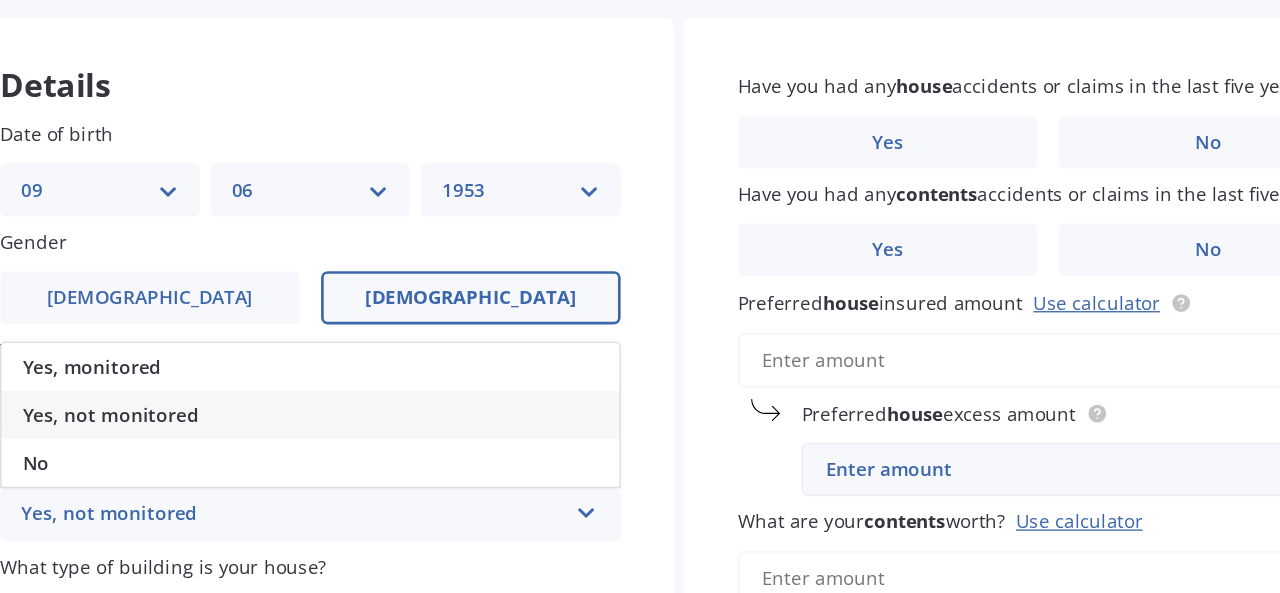 click at bounding box center (600, 529) 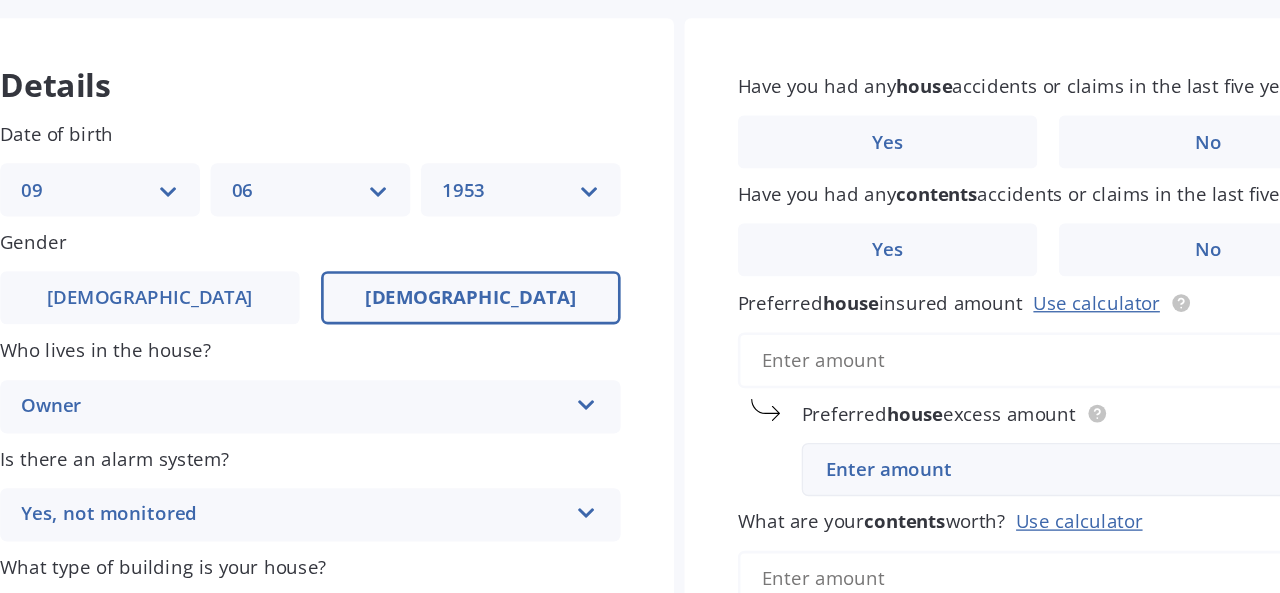 click at bounding box center (600, 529) 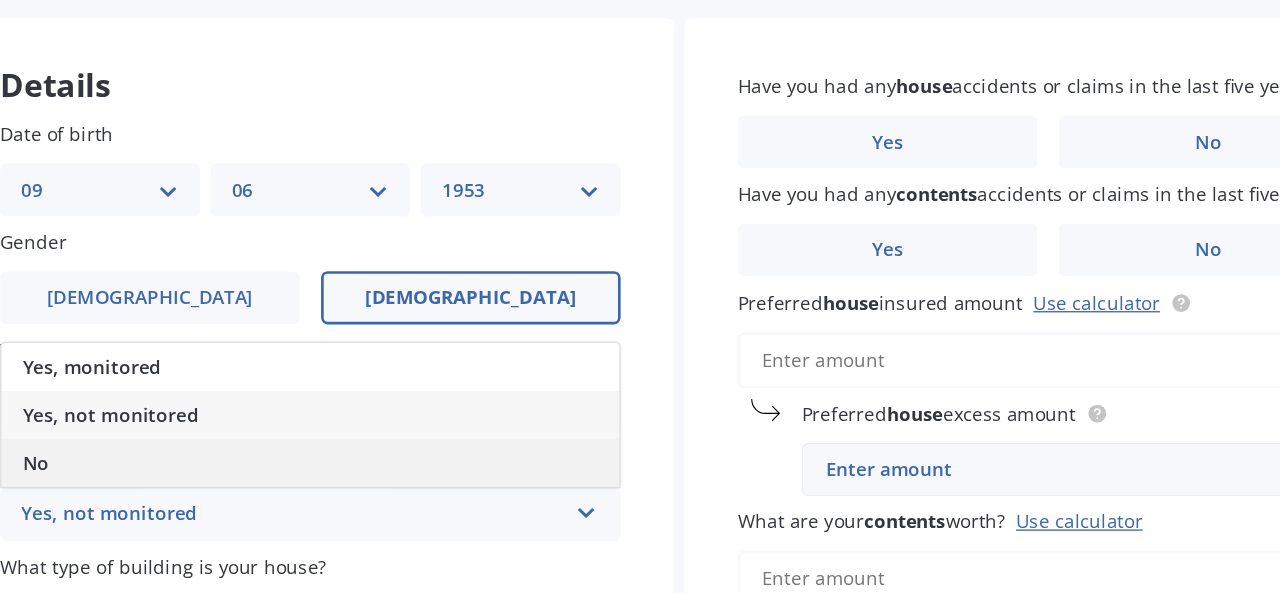 click on "No" at bounding box center [393, 495] 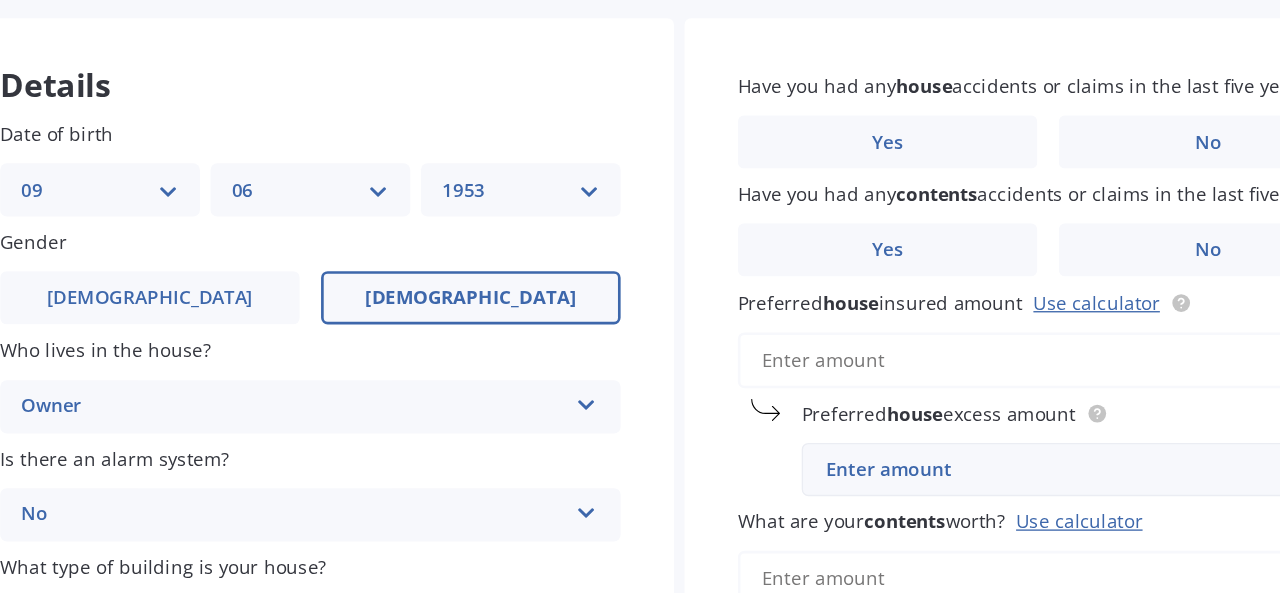 scroll, scrollTop: 0, scrollLeft: 0, axis: both 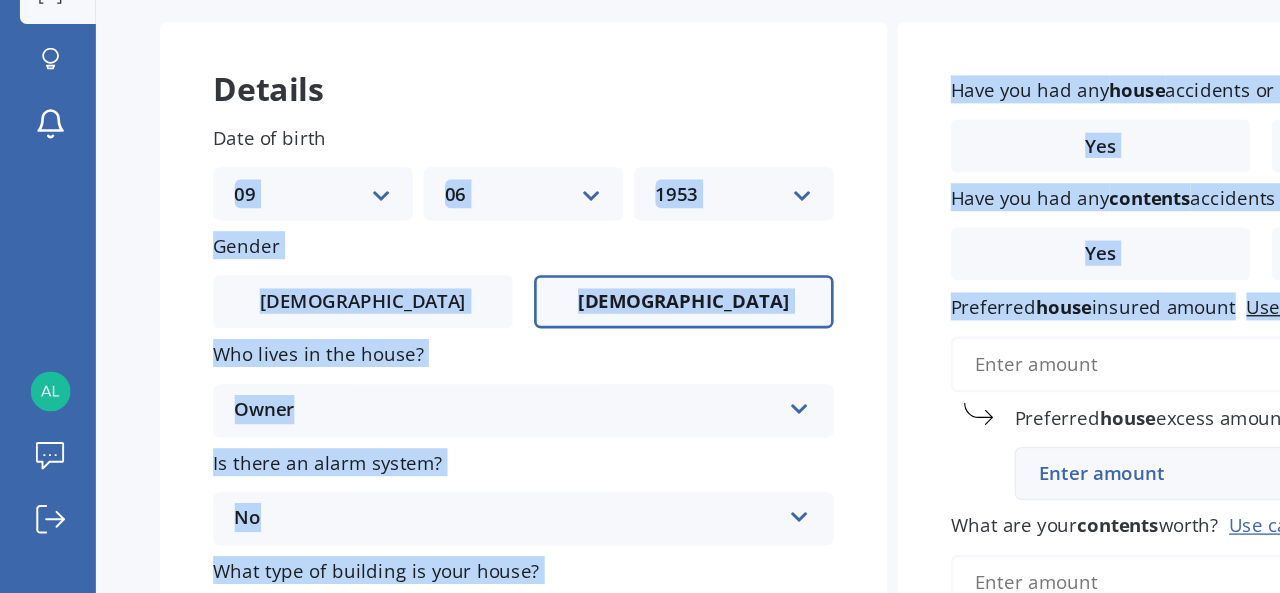 drag, startPoint x: 668, startPoint y: 226, endPoint x: 670, endPoint y: 420, distance: 194.01031 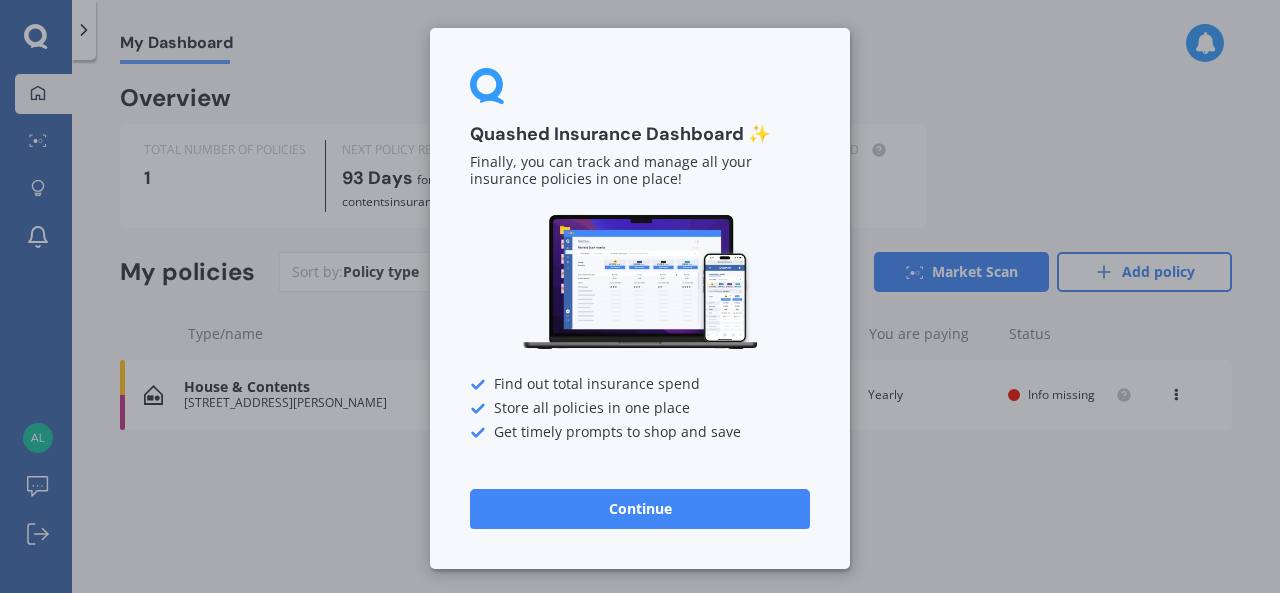 click on "Quashed Insurance Dashboard ✨ Finally, you can track and manage all your insurance policies in one place!  Find out total insurance spend  Store all policies in one place  Get timely prompts to shop and save Continue" at bounding box center (640, 296) 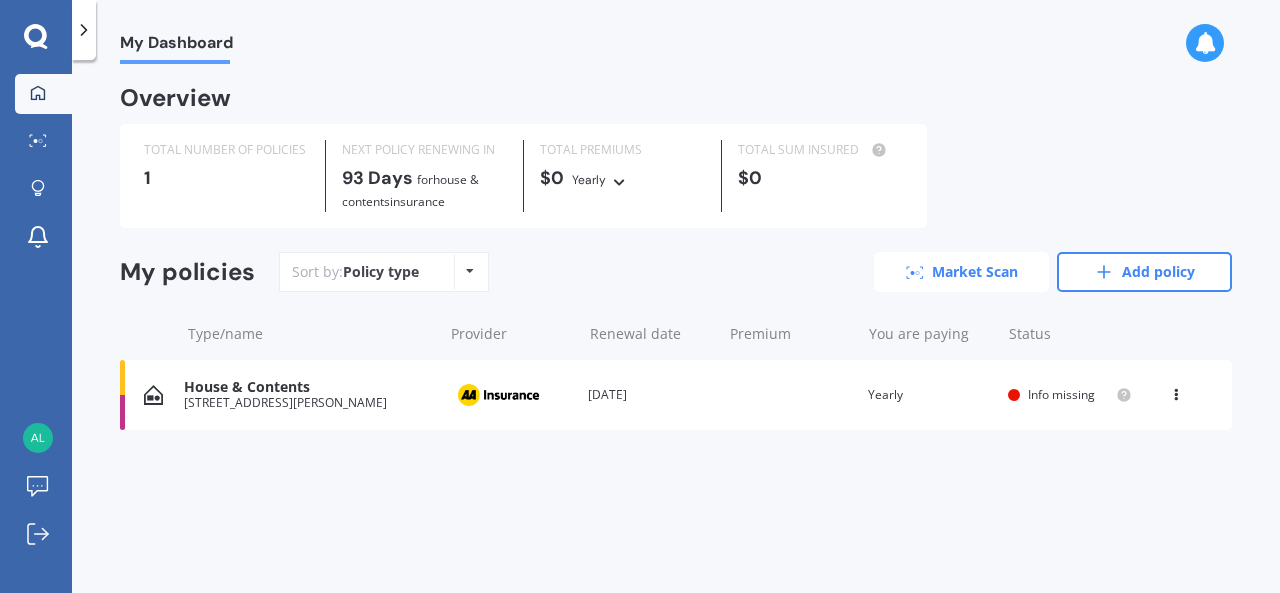 click on "Market Scan" at bounding box center [961, 272] 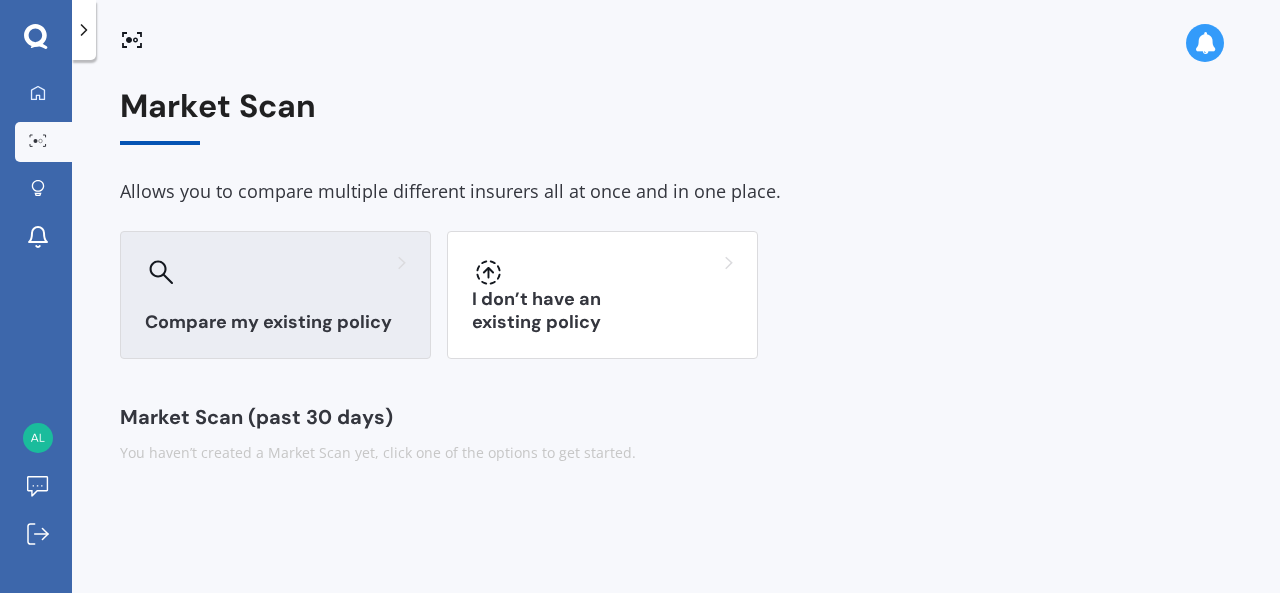 click at bounding box center (275, 272) 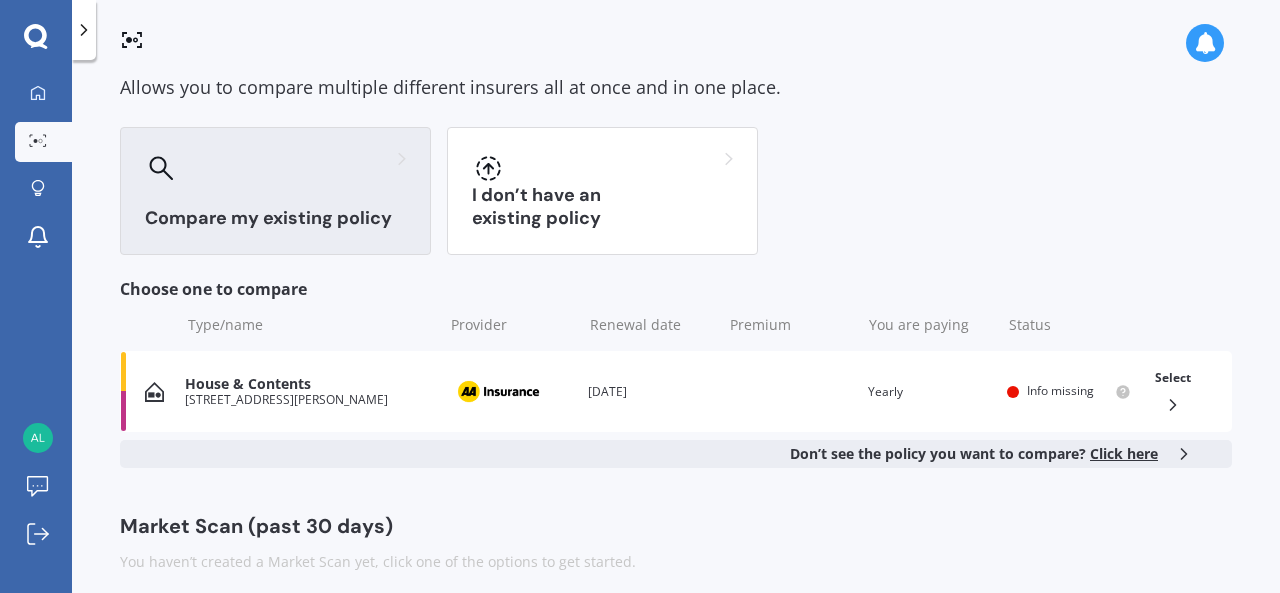 scroll, scrollTop: 118, scrollLeft: 0, axis: vertical 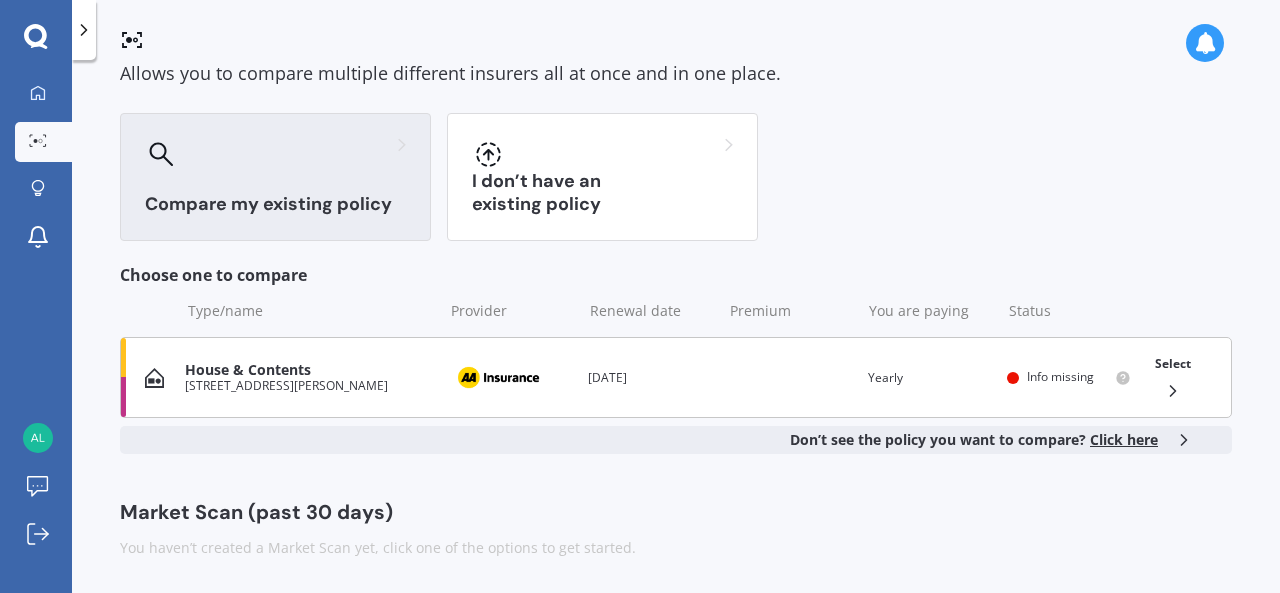 click 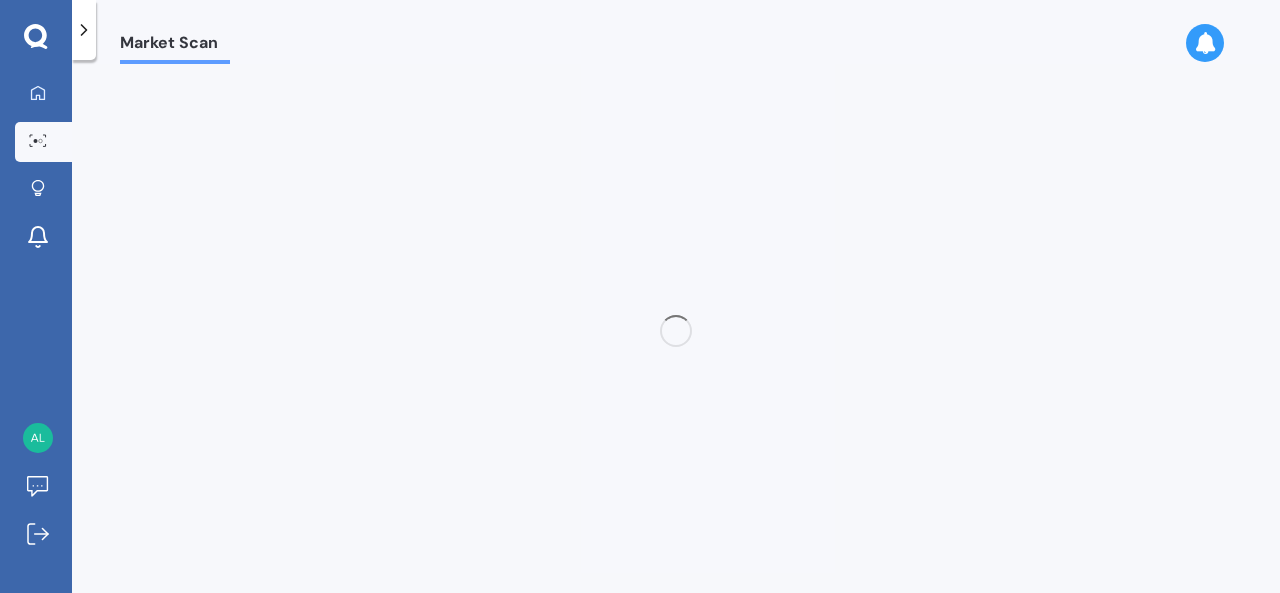 scroll, scrollTop: 0, scrollLeft: 0, axis: both 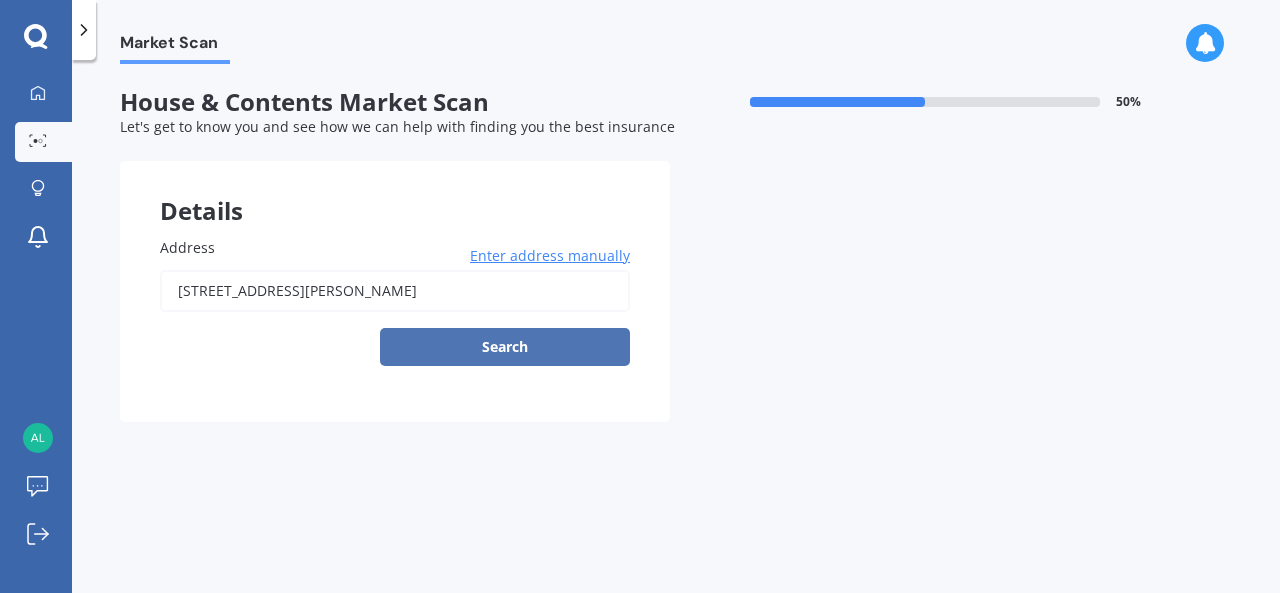 click on "Search" at bounding box center [505, 347] 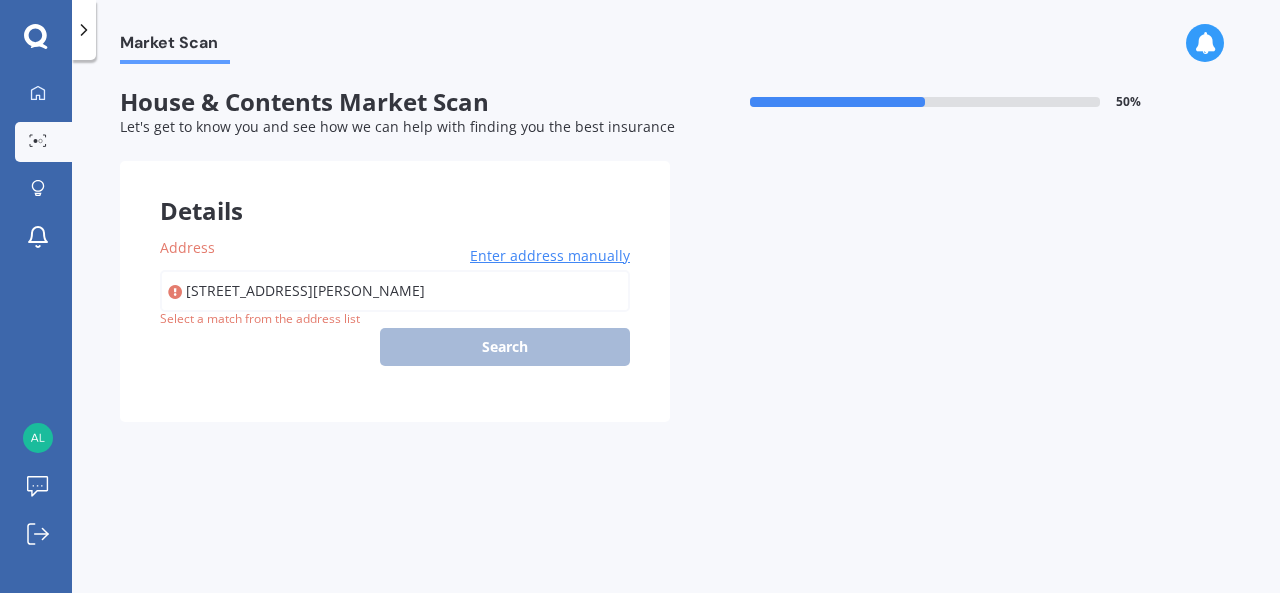 type on "[STREET_ADDRESS][PERSON_NAME]" 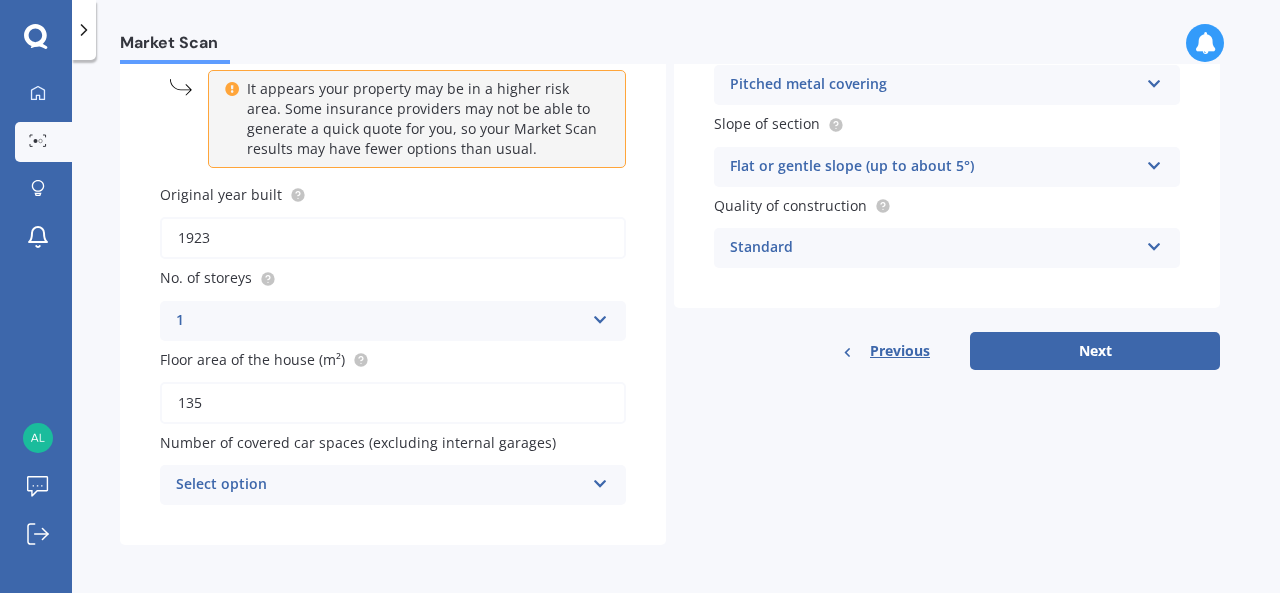 scroll, scrollTop: 254, scrollLeft: 0, axis: vertical 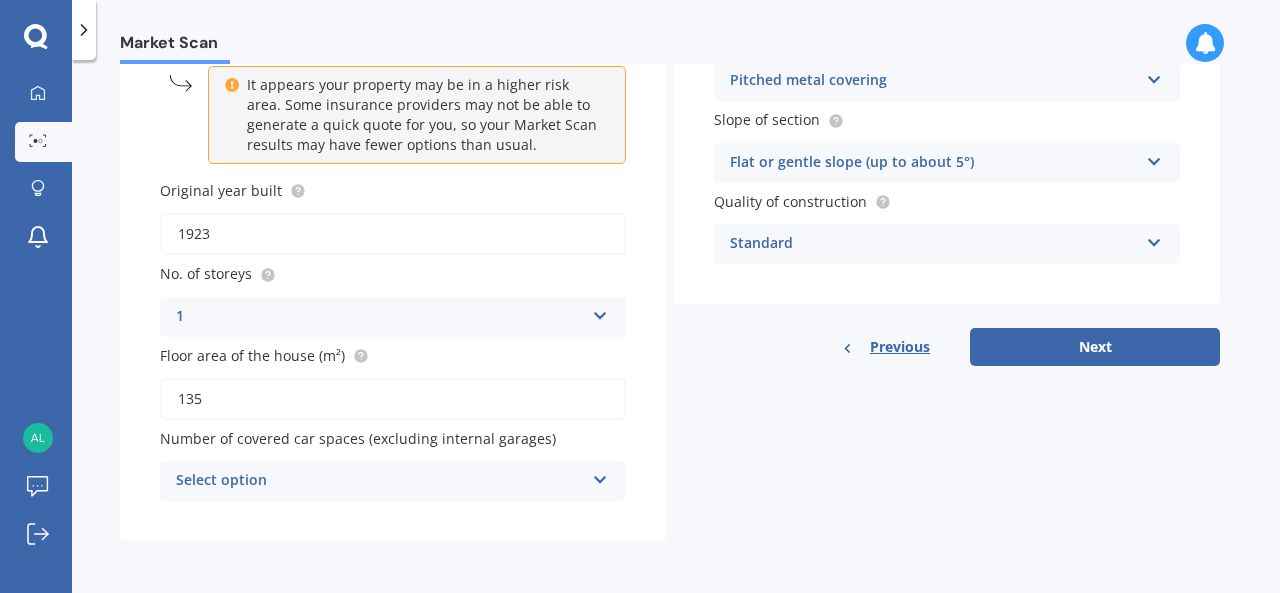 click at bounding box center [600, 476] 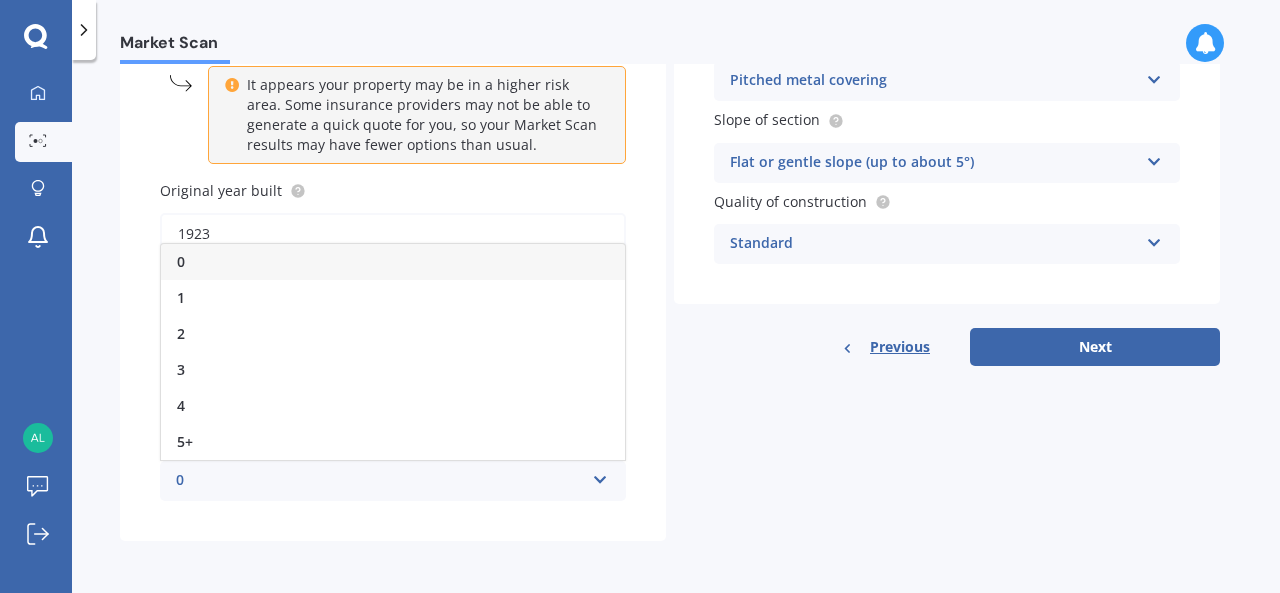 click on "0" at bounding box center [393, 262] 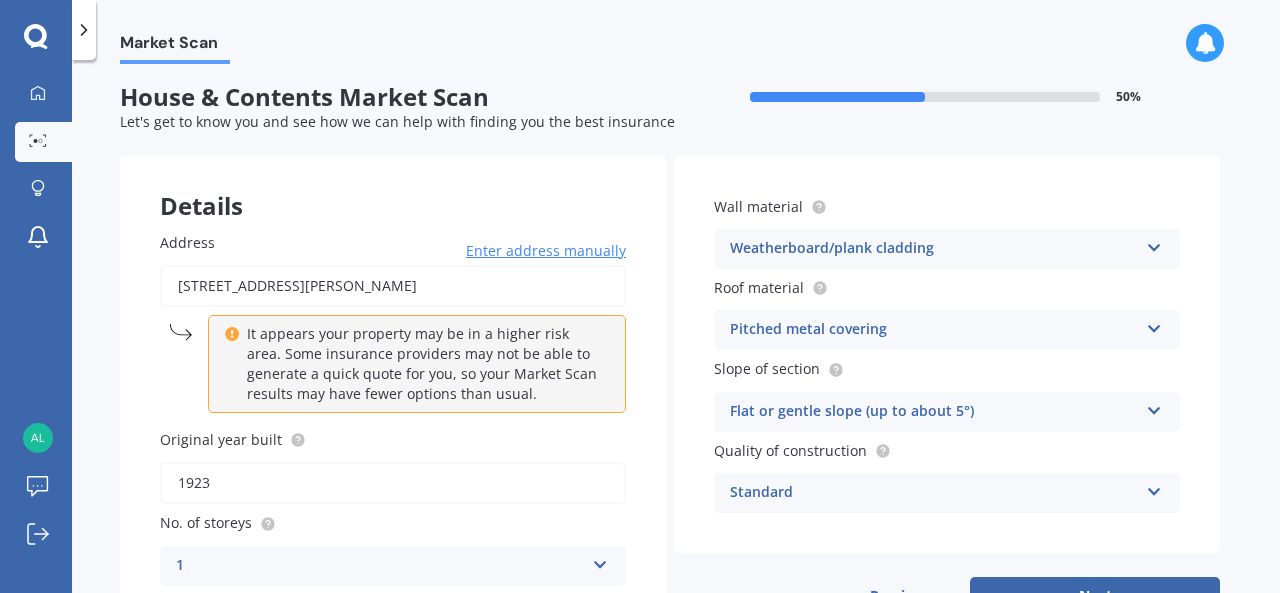 scroll, scrollTop: 0, scrollLeft: 0, axis: both 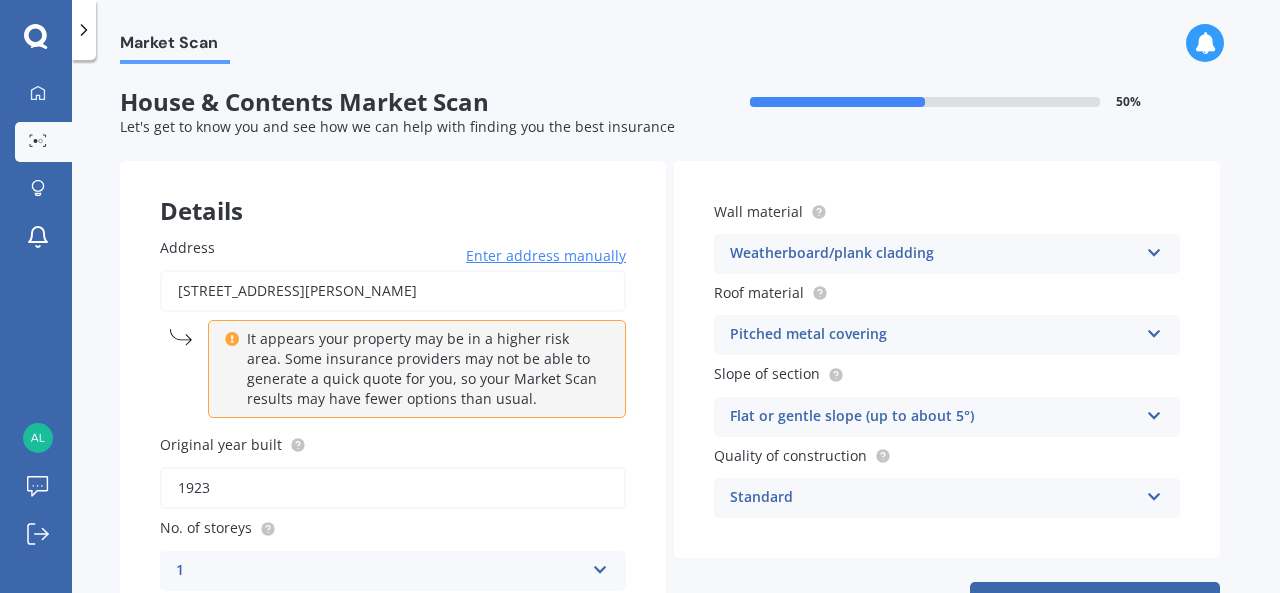 click at bounding box center (1154, 249) 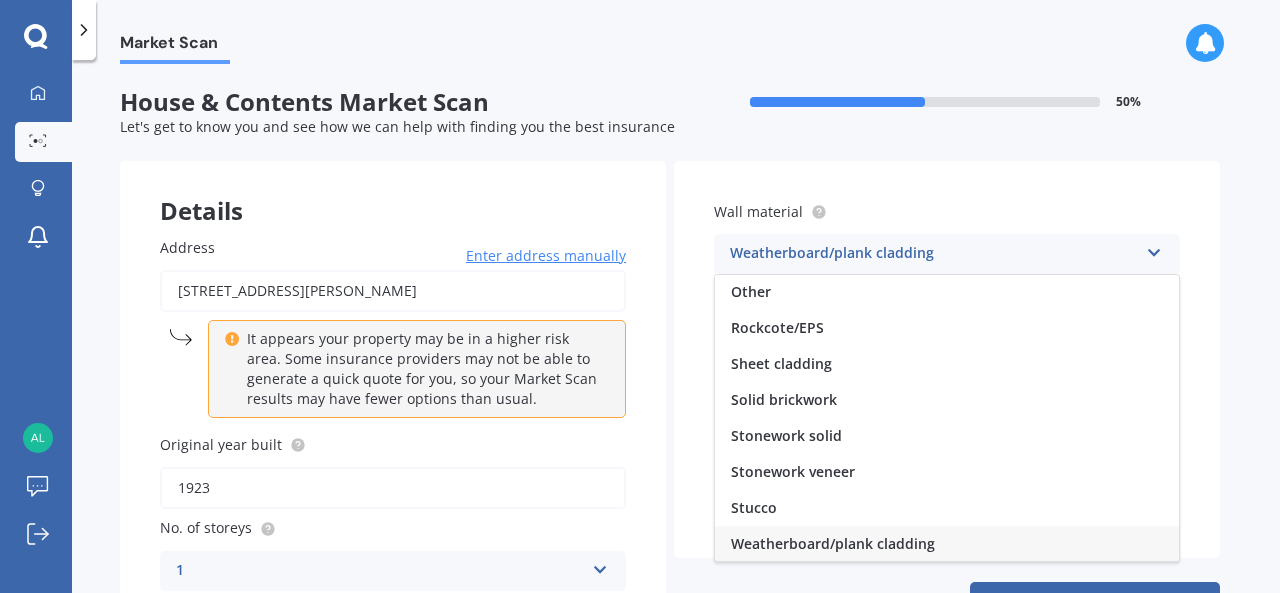 click on "Weatherboard/plank cladding" at bounding box center (833, 543) 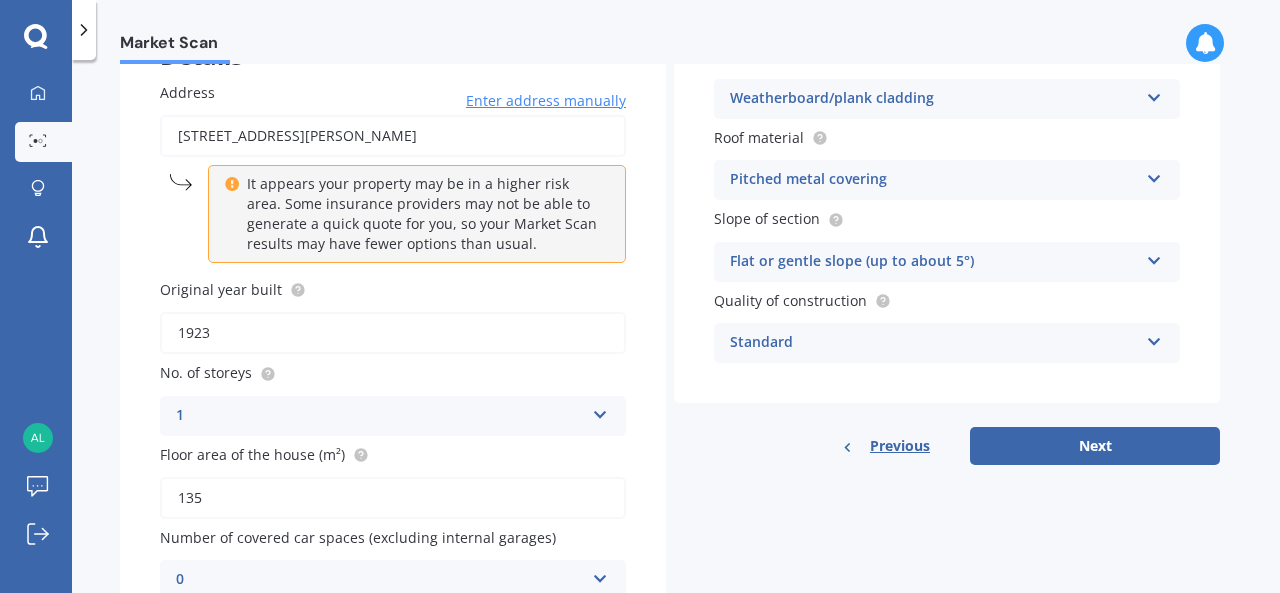 scroll, scrollTop: 159, scrollLeft: 0, axis: vertical 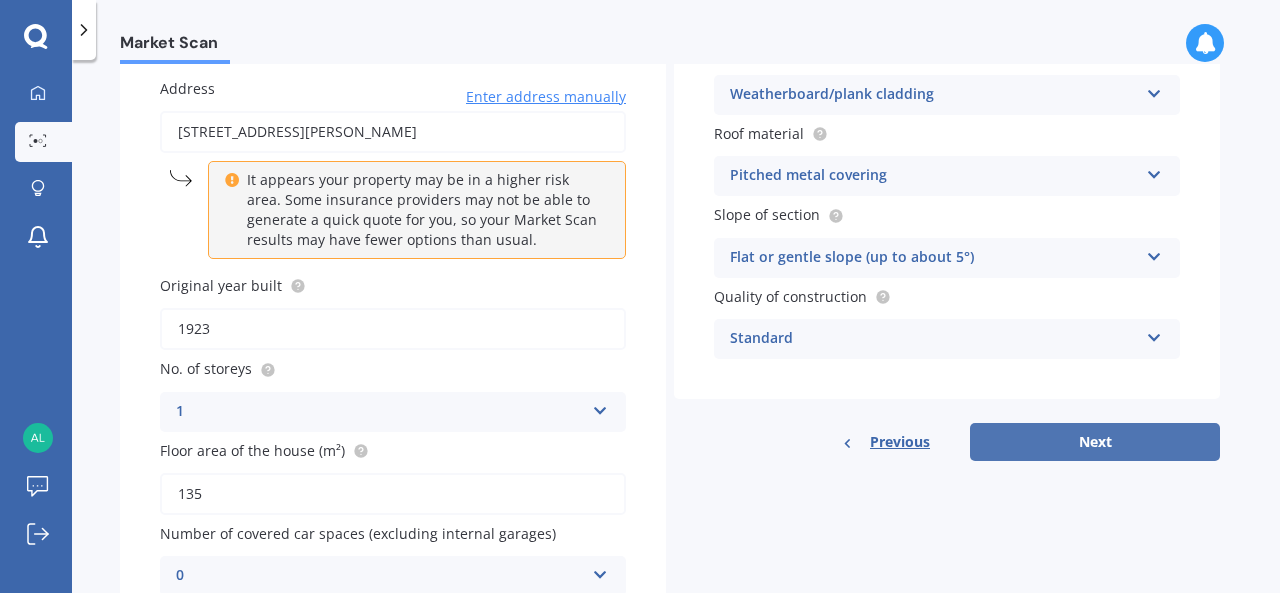 click on "Next" at bounding box center [1095, 442] 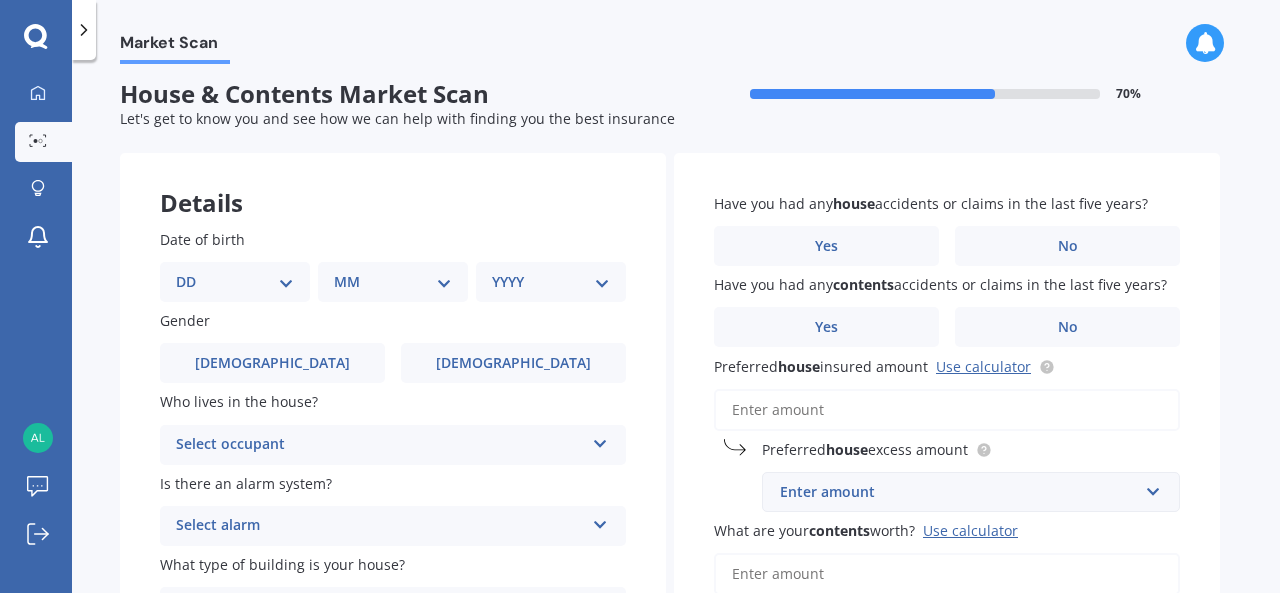scroll, scrollTop: 0, scrollLeft: 0, axis: both 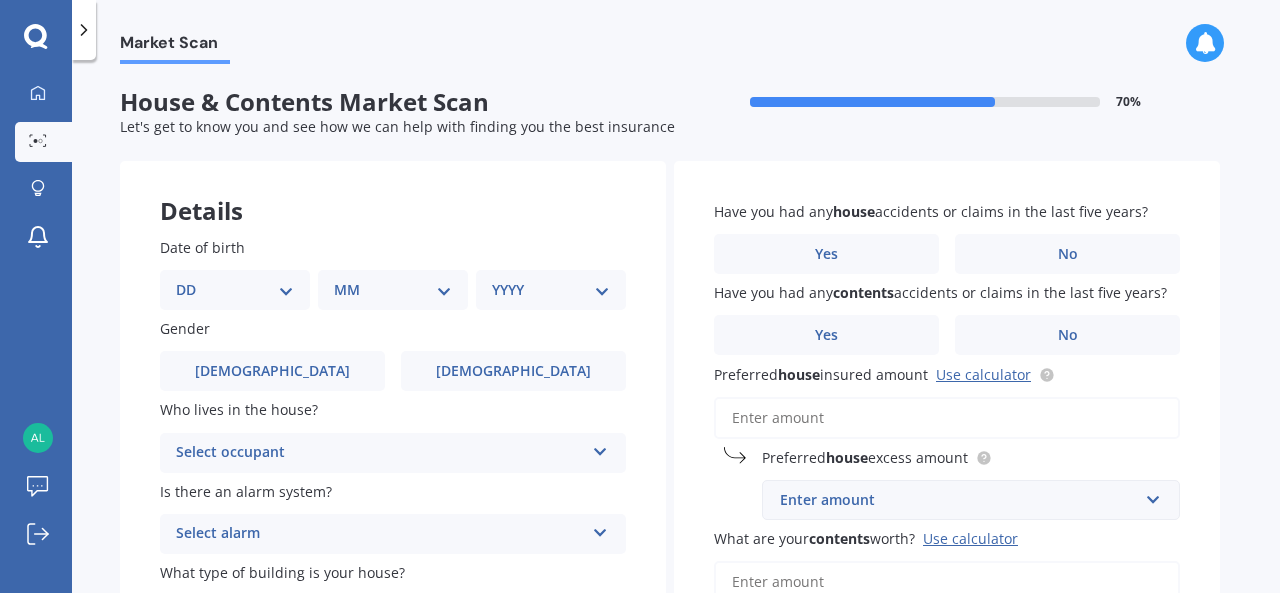 click on "DD 01 02 03 04 05 06 07 08 09 10 11 12 13 14 15 16 17 18 19 20 21 22 23 24 25 26 27 28 29 30 31" at bounding box center [235, 290] 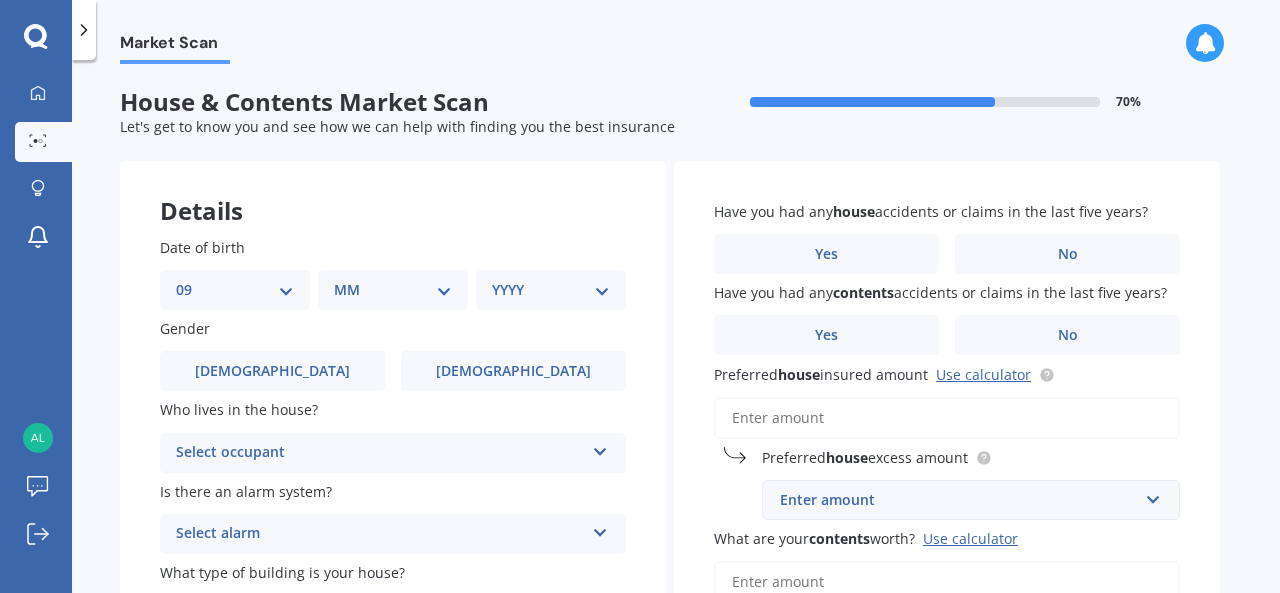 click on "DD 01 02 03 04 05 06 07 08 09 10 11 12 13 14 15 16 17 18 19 20 21 22 23 24 25 26 27 28 29 30 31" at bounding box center [235, 290] 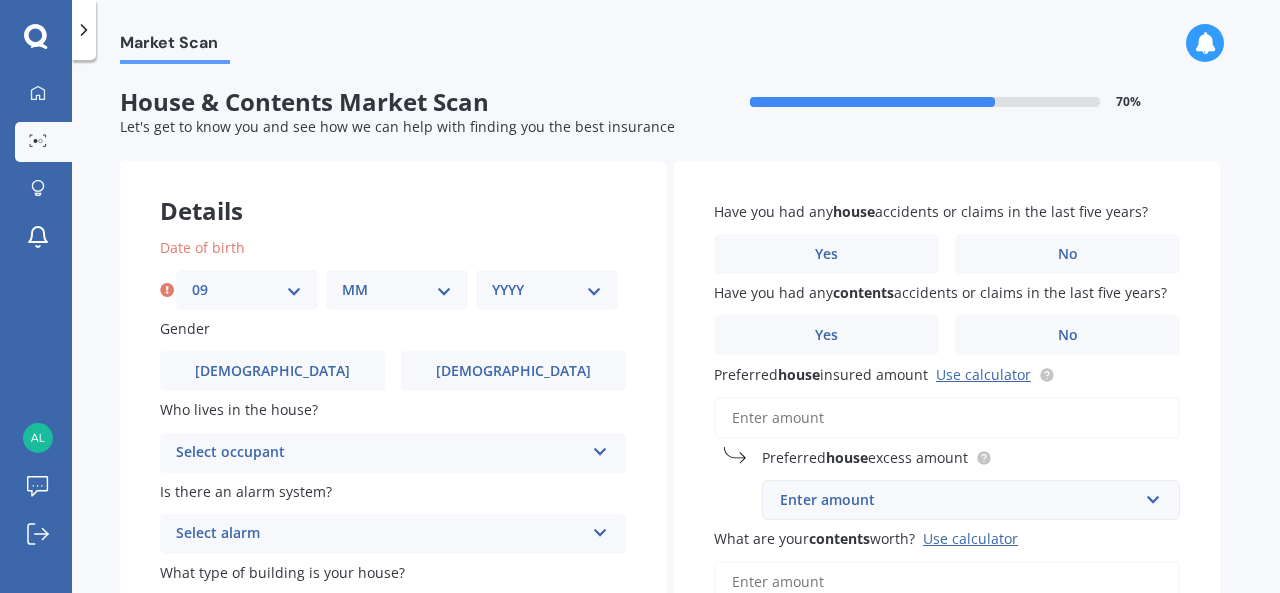 click on "MM 01 02 03 04 05 06 07 08 09 10 11 12" at bounding box center (397, 290) 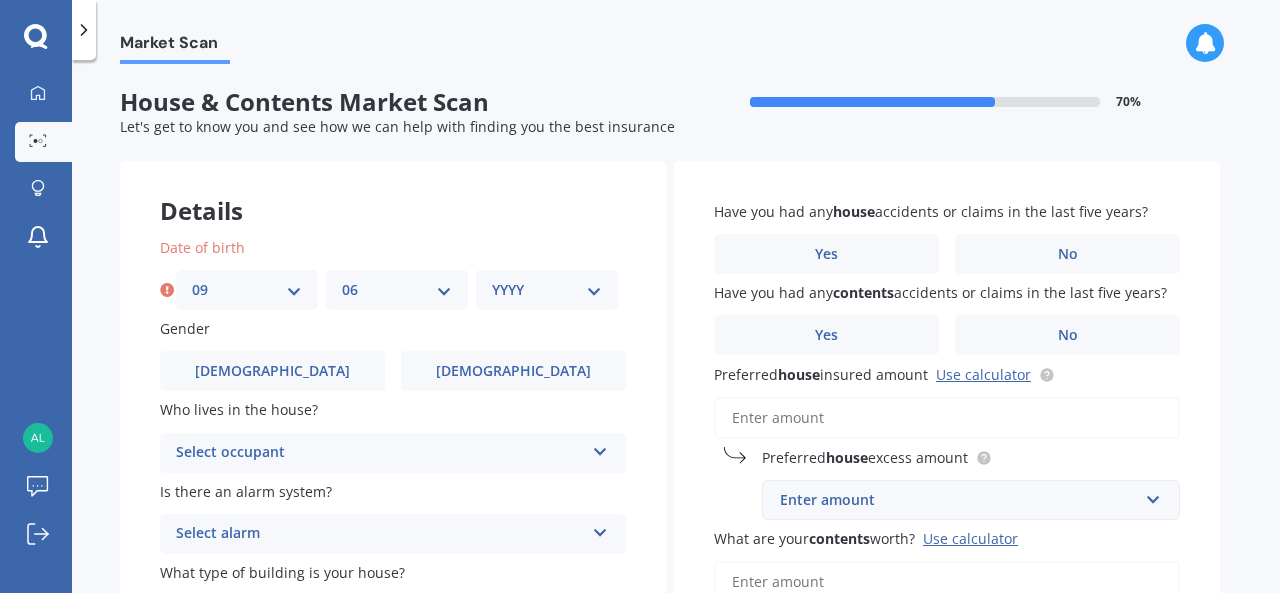 click on "MM 01 02 03 04 05 06 07 08 09 10 11 12" at bounding box center [397, 290] 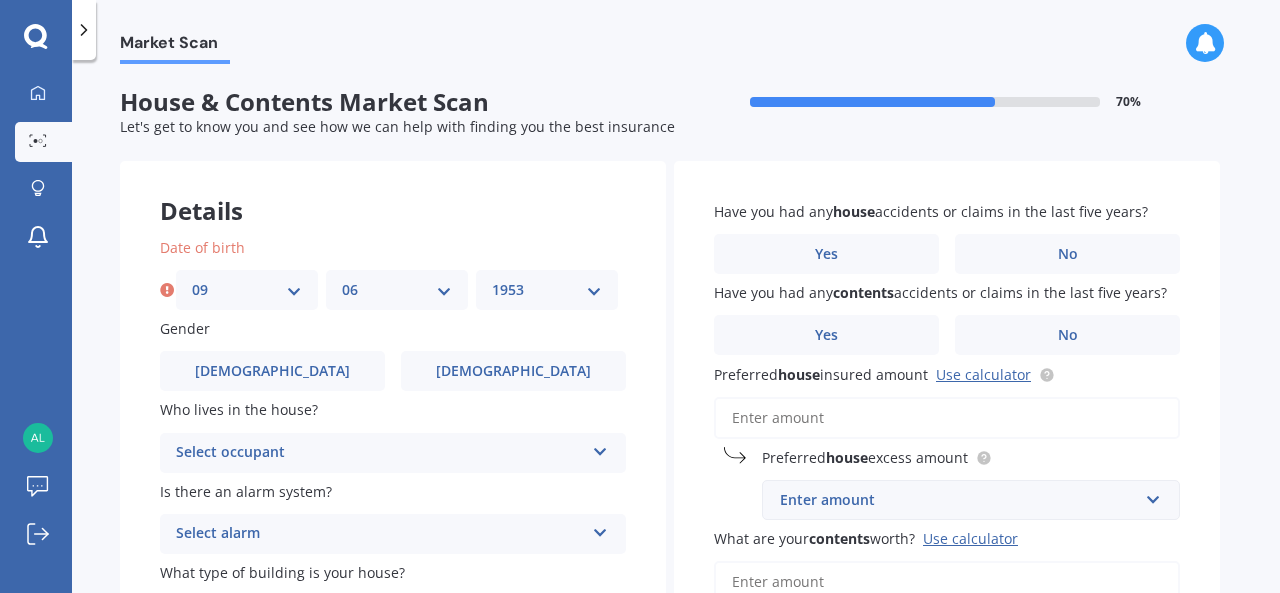 click on "YYYY 2009 2008 2007 2006 2005 2004 2003 2002 2001 2000 1999 1998 1997 1996 1995 1994 1993 1992 1991 1990 1989 1988 1987 1986 1985 1984 1983 1982 1981 1980 1979 1978 1977 1976 1975 1974 1973 1972 1971 1970 1969 1968 1967 1966 1965 1964 1963 1962 1961 1960 1959 1958 1957 1956 1955 1954 1953 1952 1951 1950 1949 1948 1947 1946 1945 1944 1943 1942 1941 1940 1939 1938 1937 1936 1935 1934 1933 1932 1931 1930 1929 1928 1927 1926 1925 1924 1923 1922 1921 1920 1919 1918 1917 1916 1915 1914 1913 1912 1911 1910" at bounding box center (547, 290) 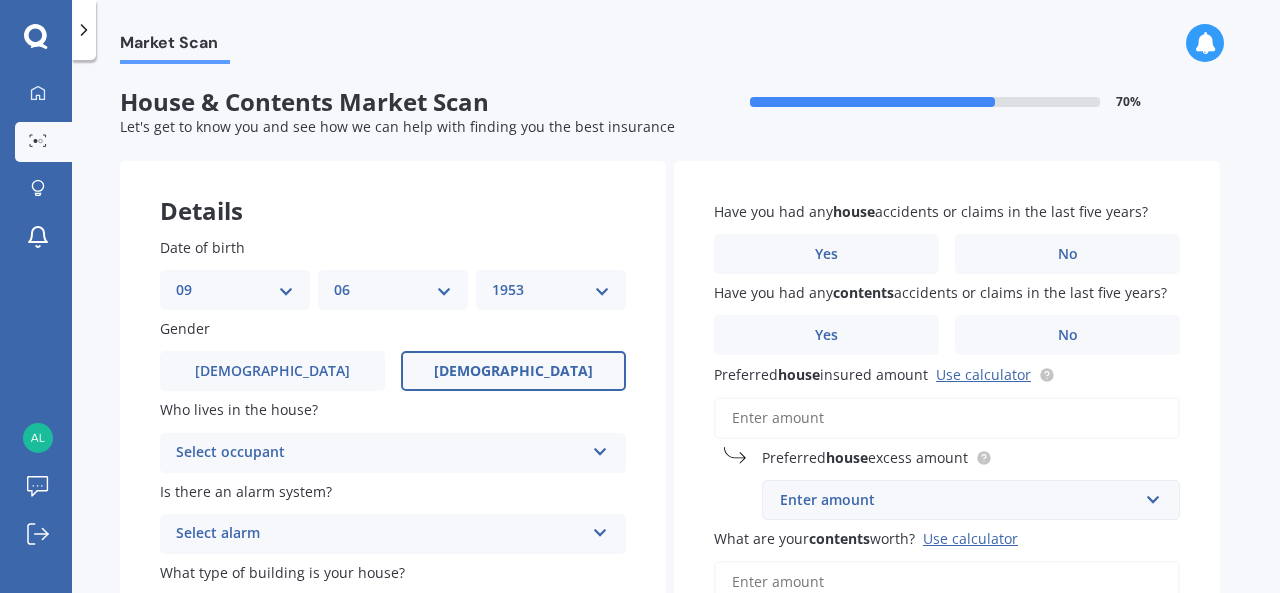 click on "[DEMOGRAPHIC_DATA]" at bounding box center [513, 371] 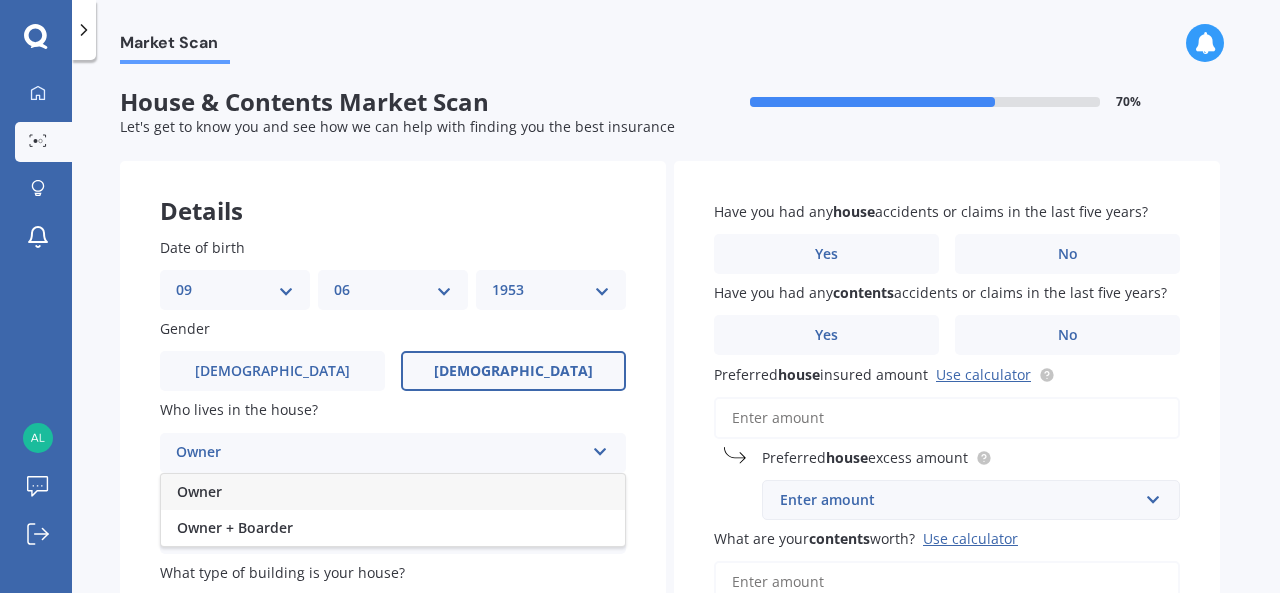click on "Owner" at bounding box center [199, 491] 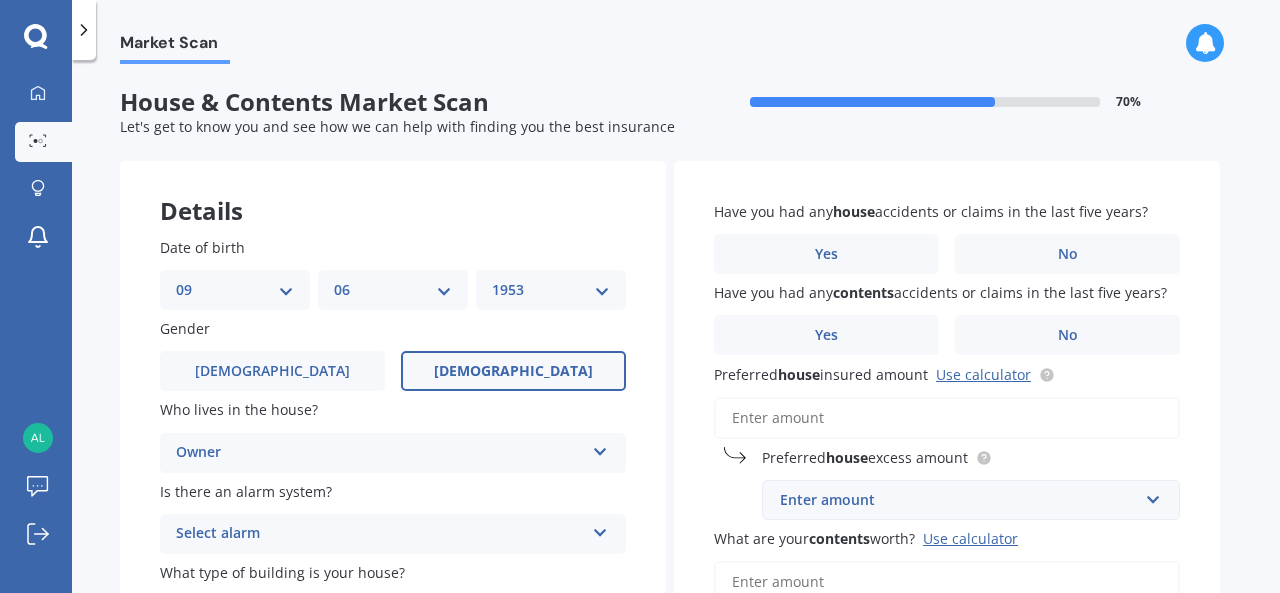 click at bounding box center (600, 529) 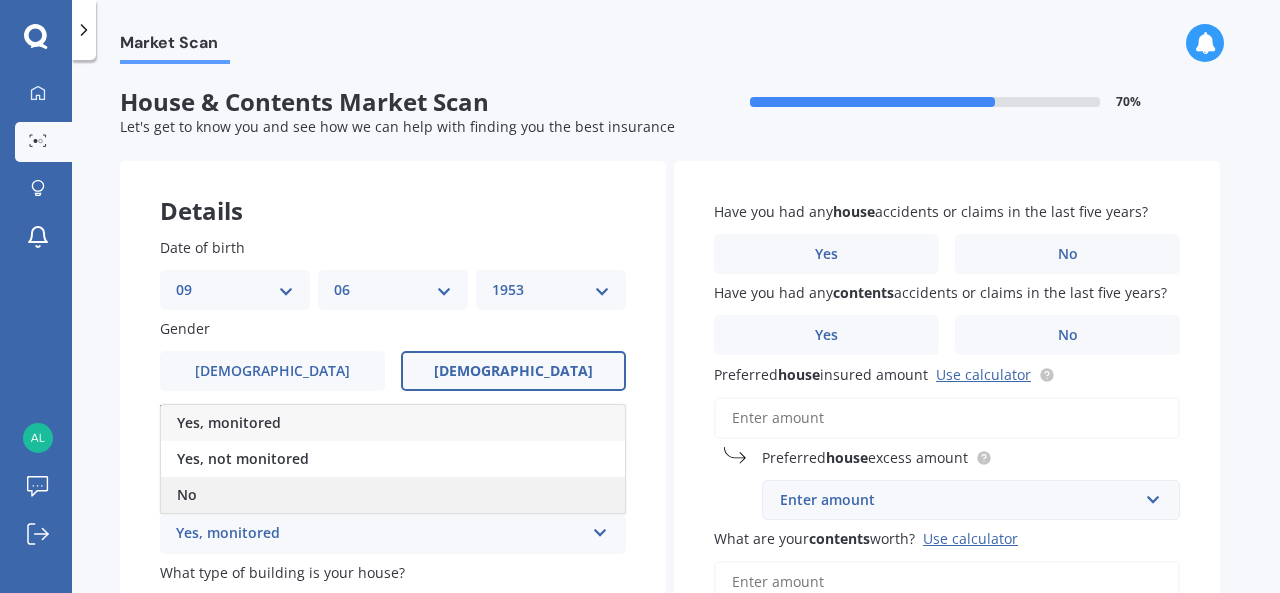 click on "No" at bounding box center [187, 494] 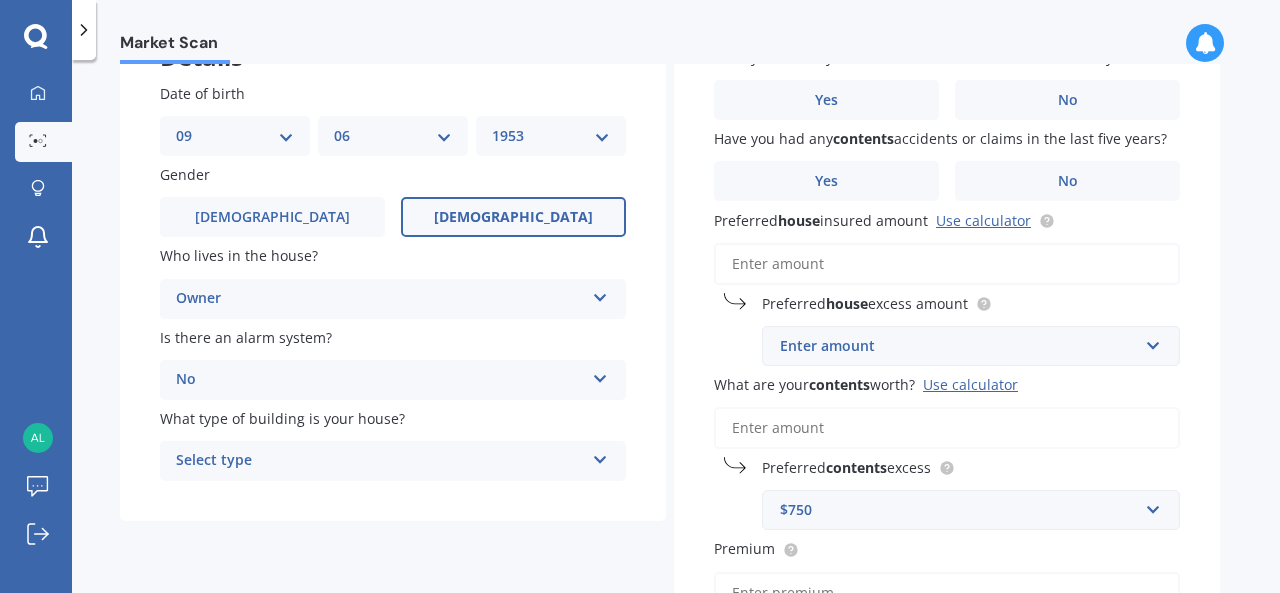 scroll, scrollTop: 156, scrollLeft: 0, axis: vertical 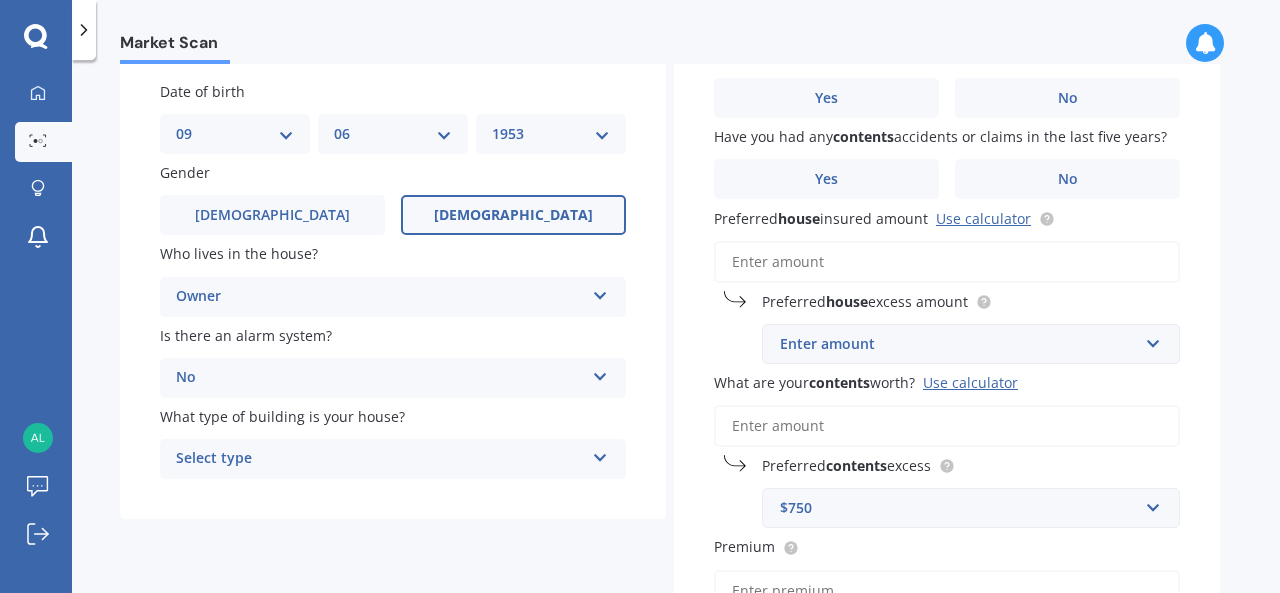 click at bounding box center [600, 454] 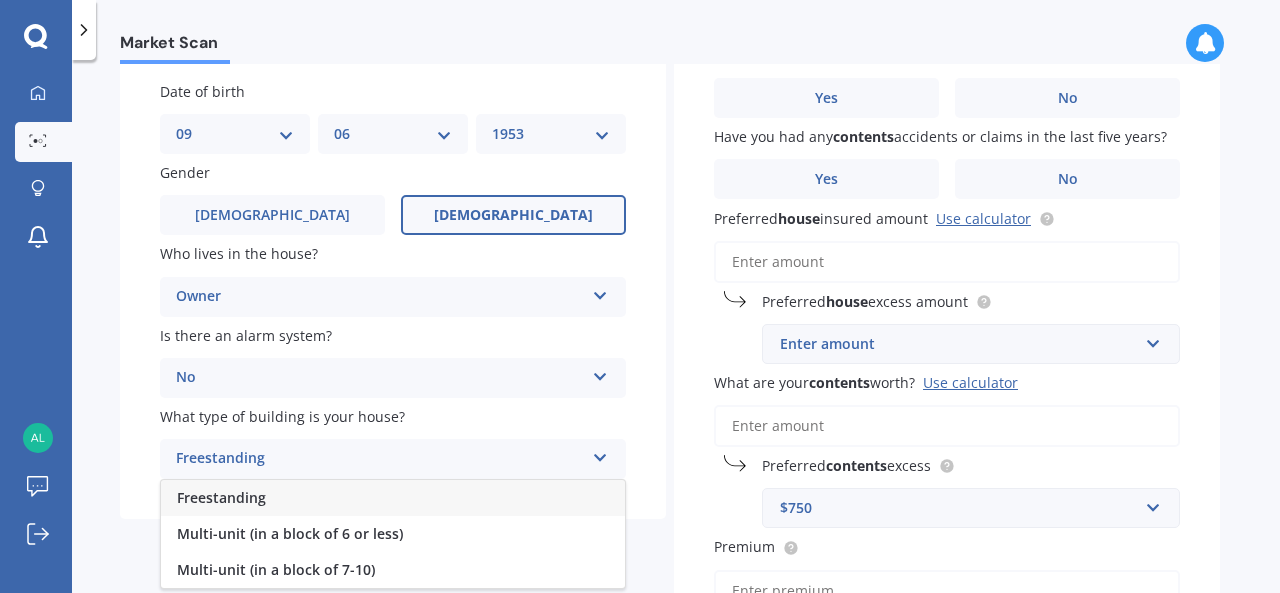 click on "Freestanding" at bounding box center [221, 497] 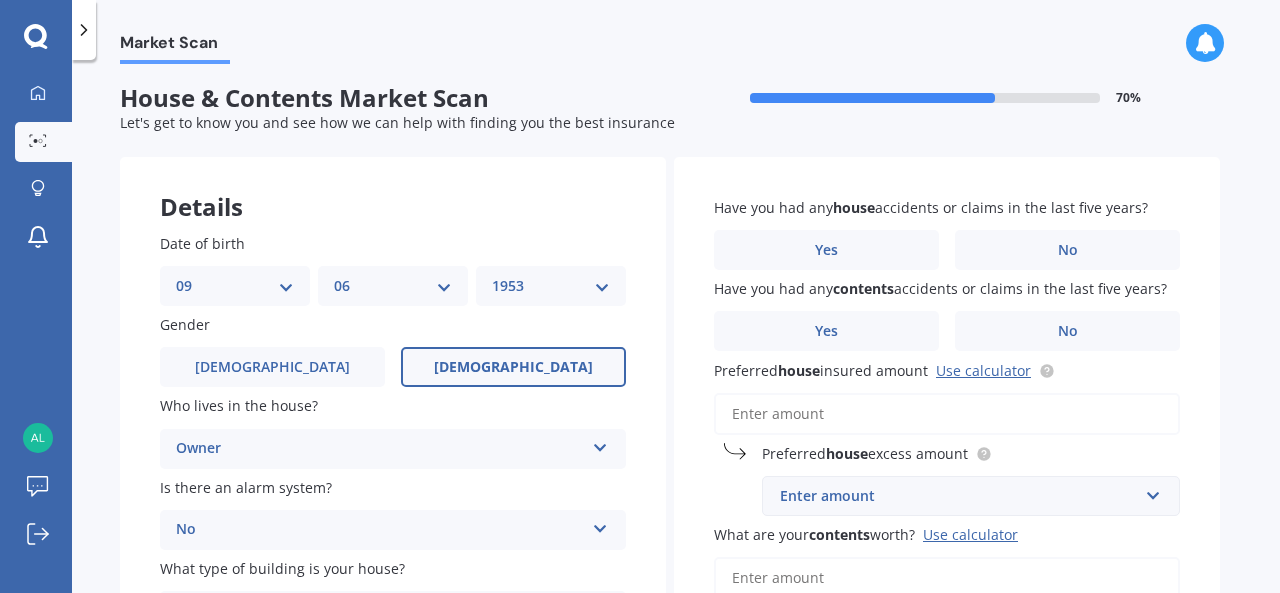 scroll, scrollTop: 0, scrollLeft: 0, axis: both 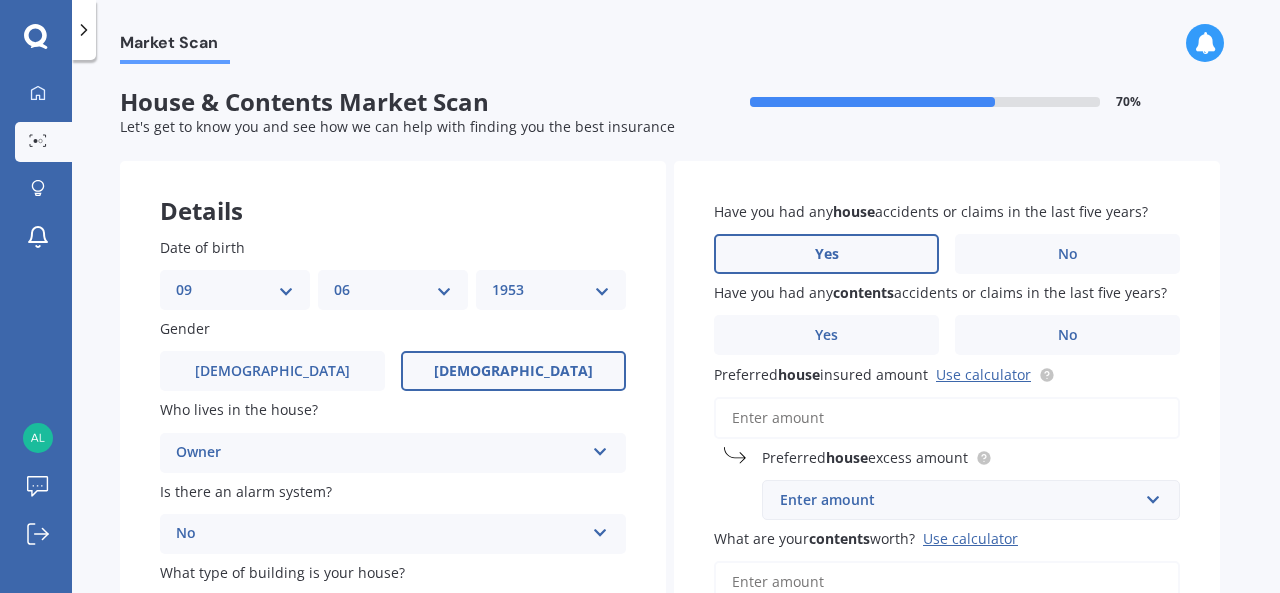 click on "Yes" at bounding box center [827, 254] 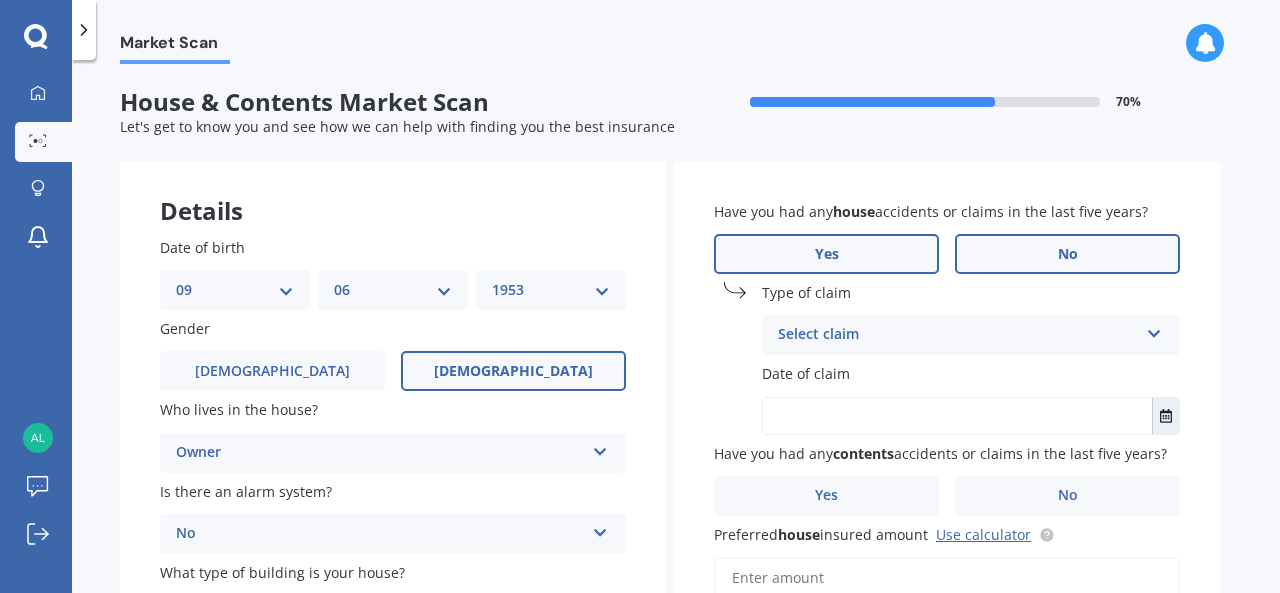 click on "No" at bounding box center [1067, 254] 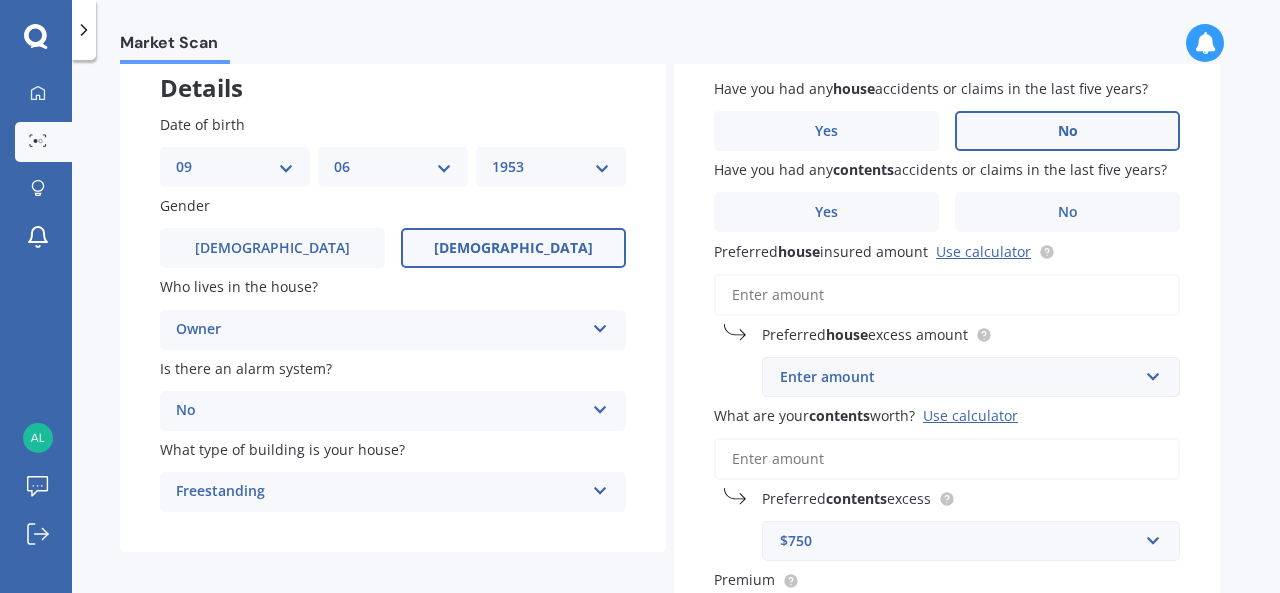 scroll, scrollTop: 124, scrollLeft: 0, axis: vertical 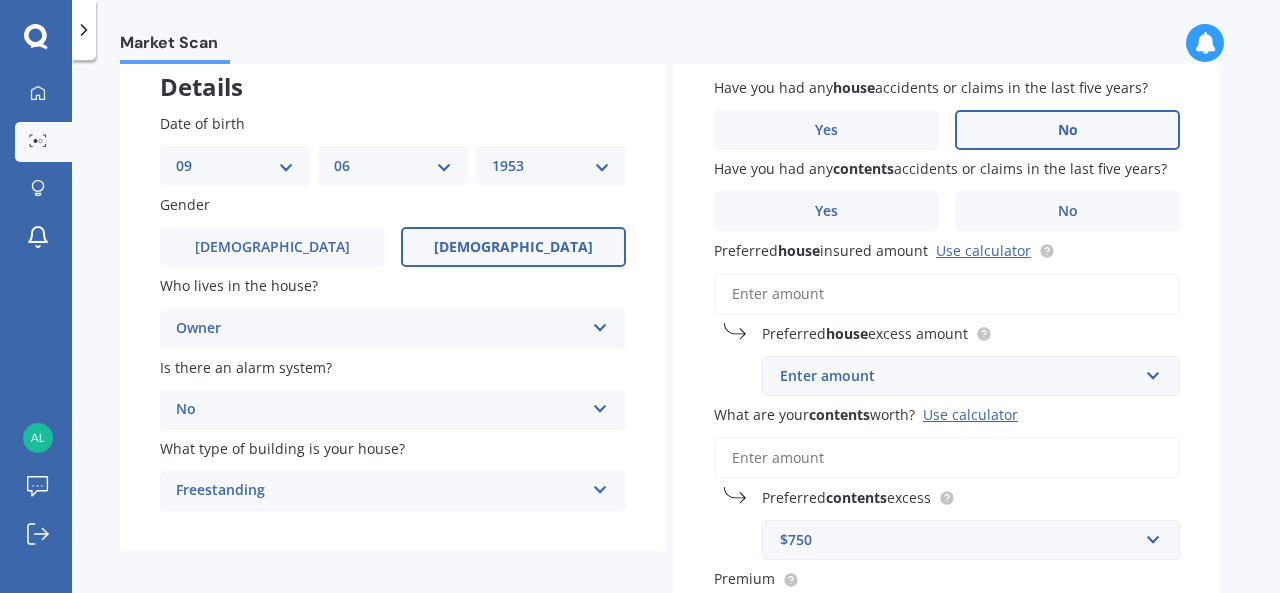 click on "Preferred  house  insured amount Use calculator" at bounding box center [947, 294] 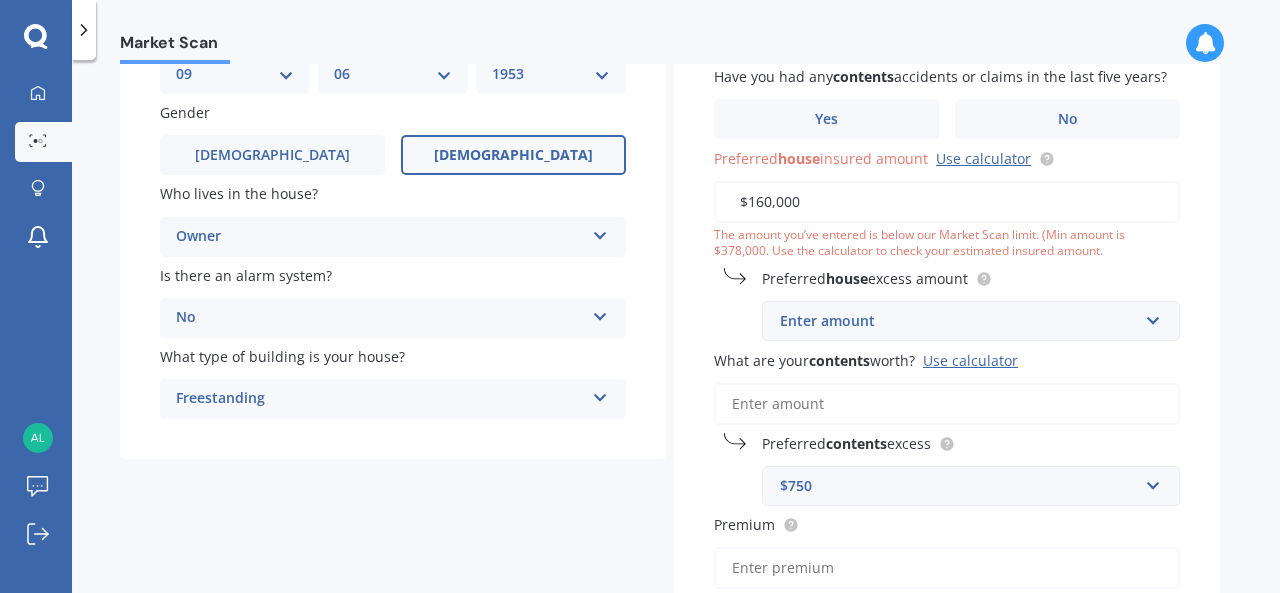 scroll, scrollTop: 221, scrollLeft: 0, axis: vertical 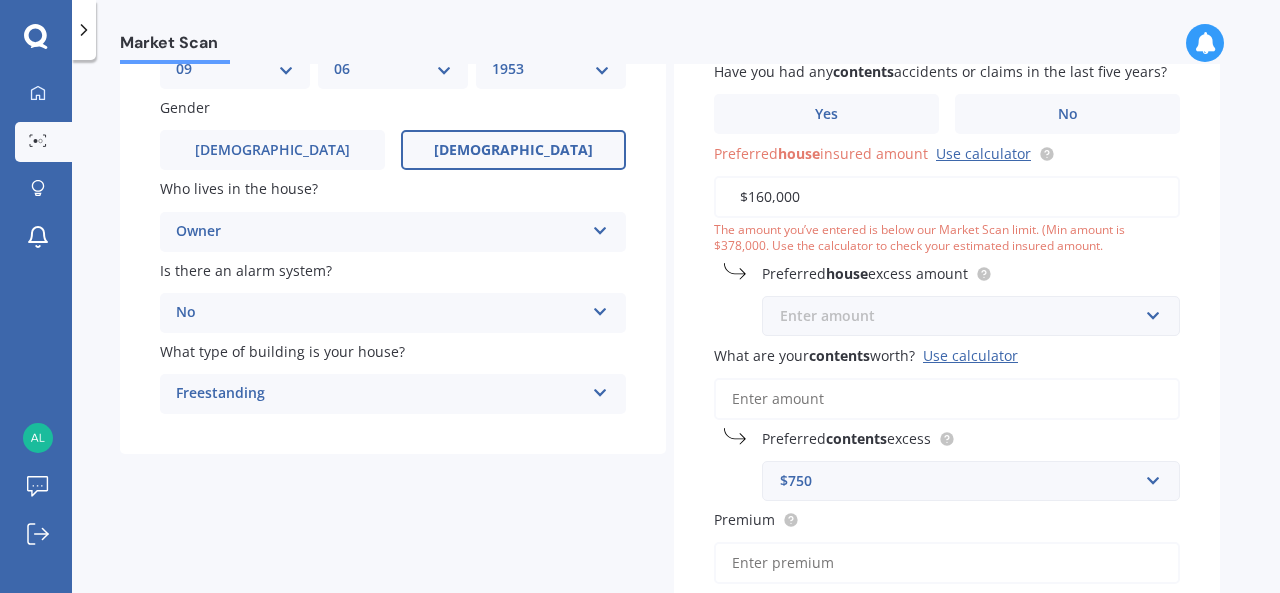 click at bounding box center [964, 316] 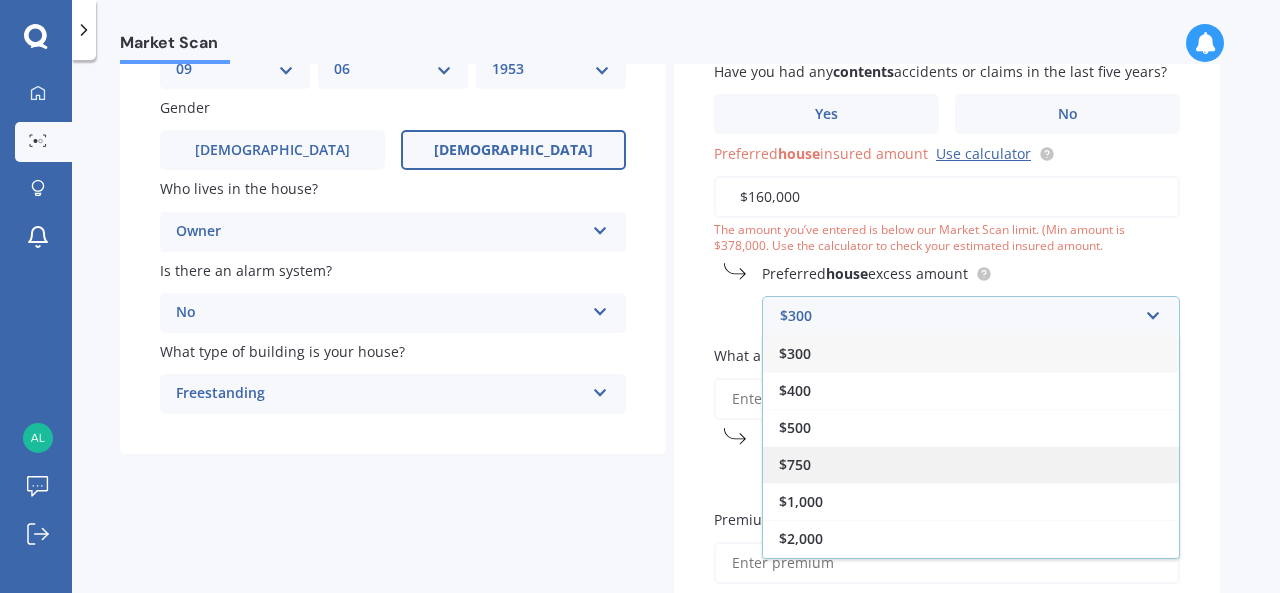 click on "$750" at bounding box center [795, 464] 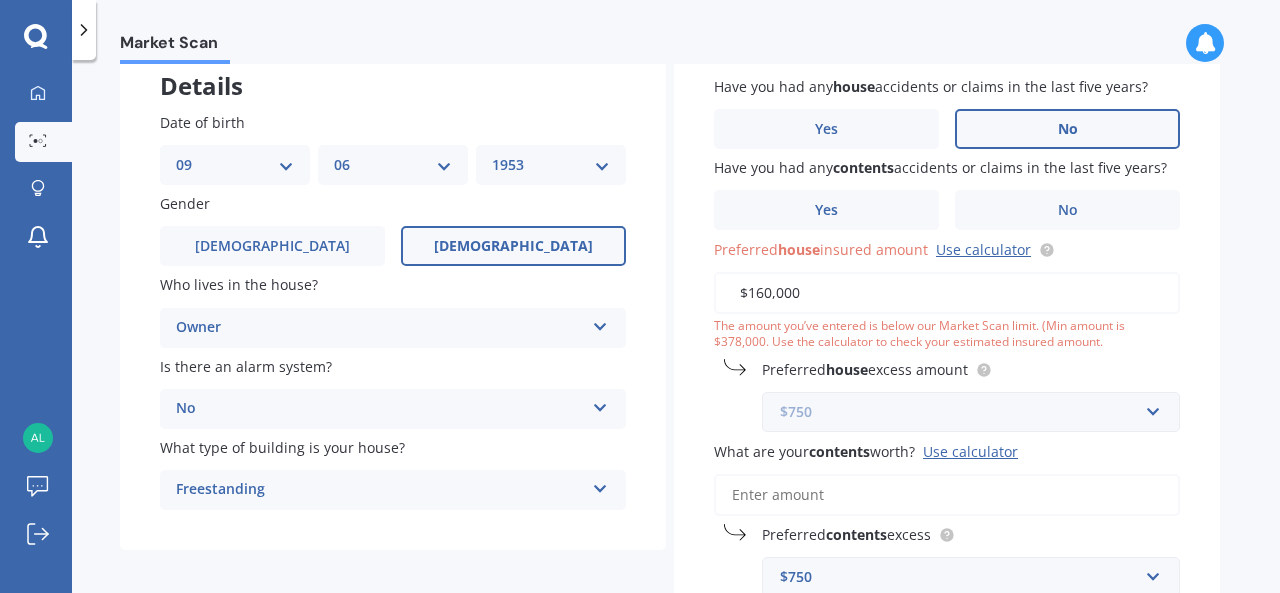 scroll, scrollTop: 122, scrollLeft: 0, axis: vertical 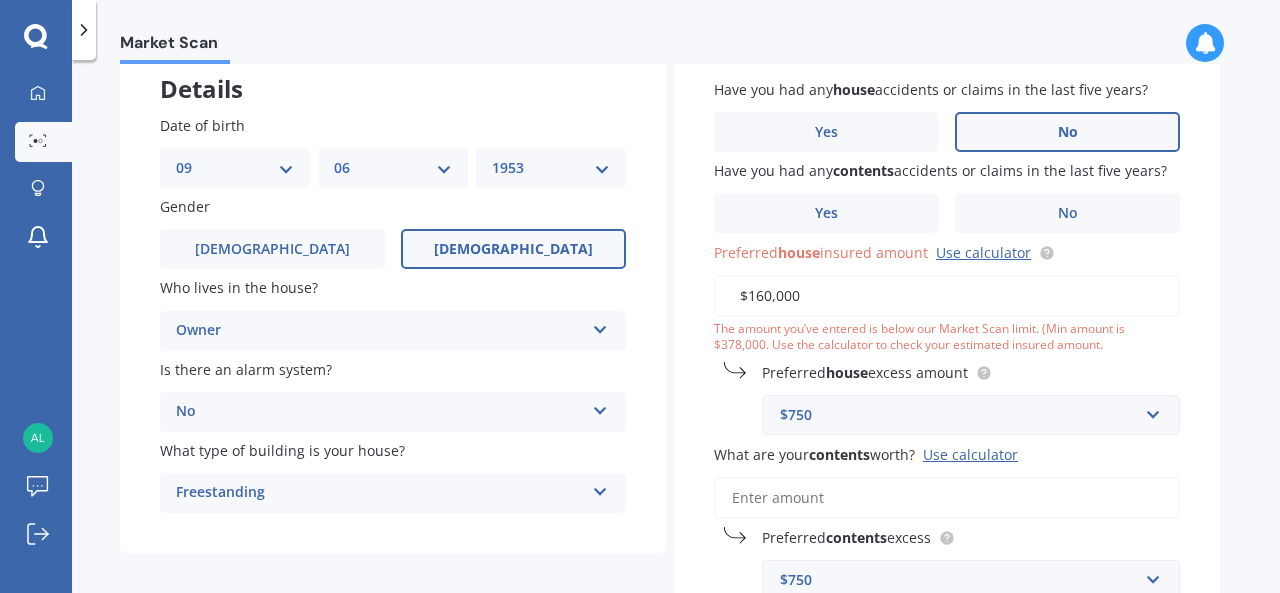 click on "$160,000" at bounding box center [947, 296] 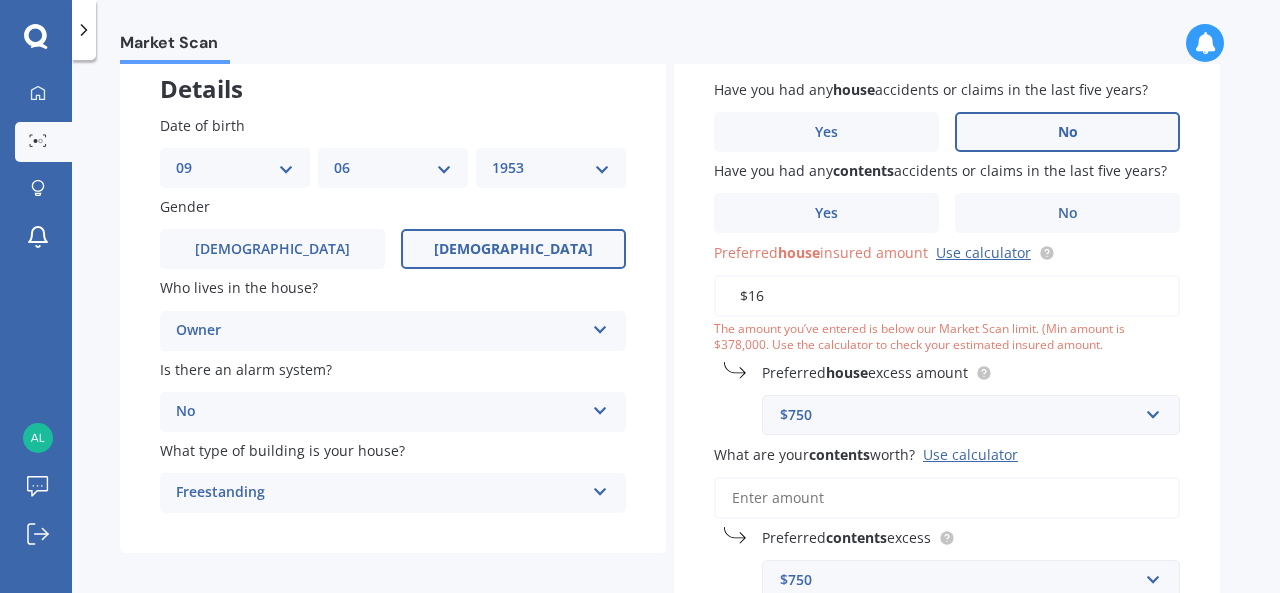 type on "$1" 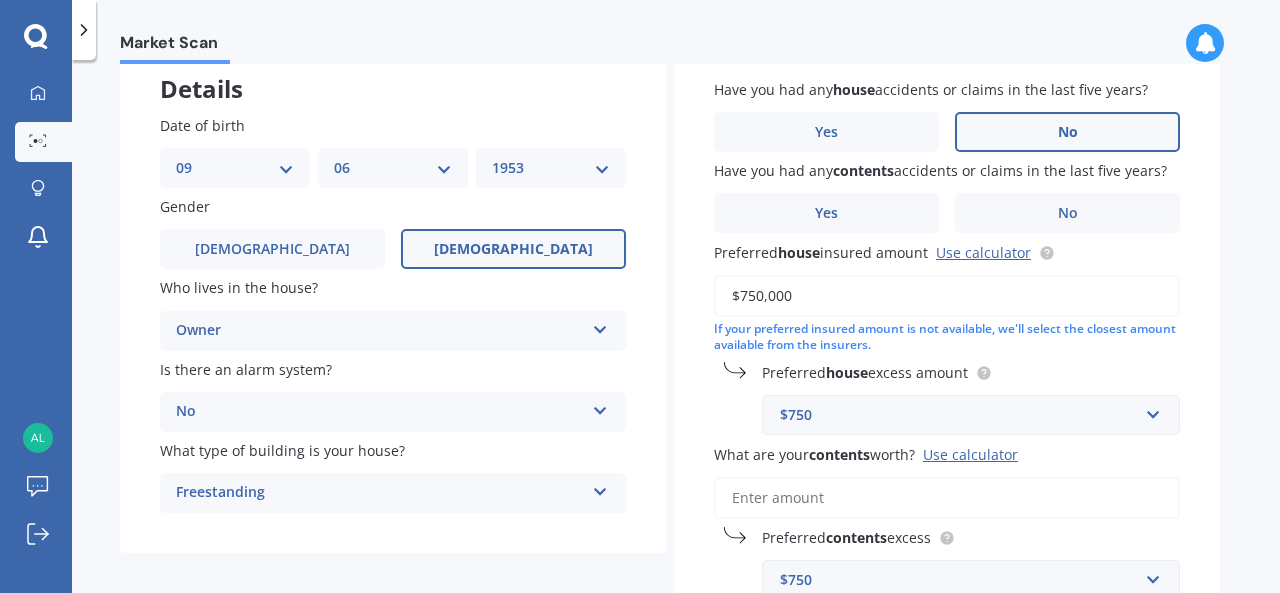 type on "$750,000" 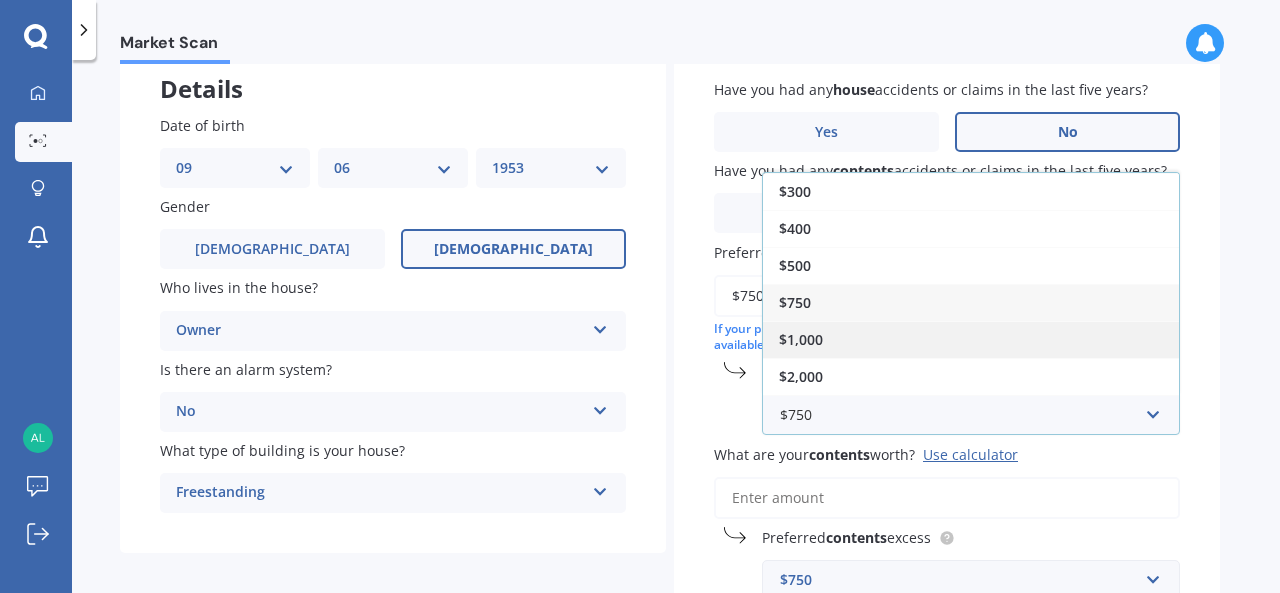 click on "$1,000" at bounding box center [801, 339] 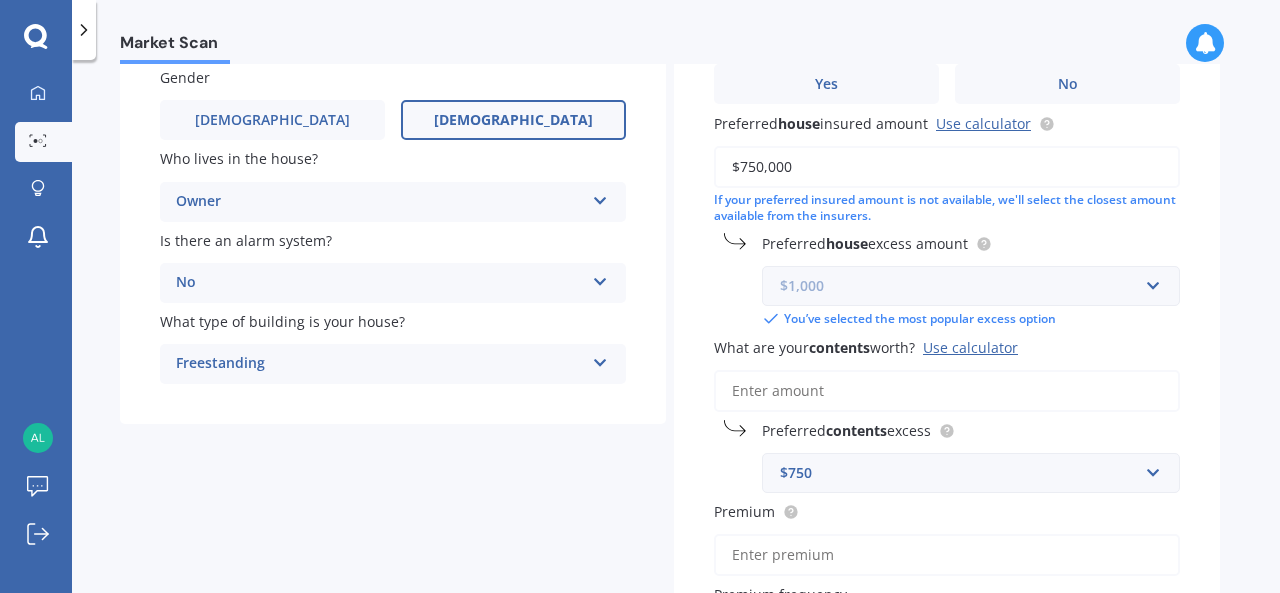 scroll, scrollTop: 288, scrollLeft: 0, axis: vertical 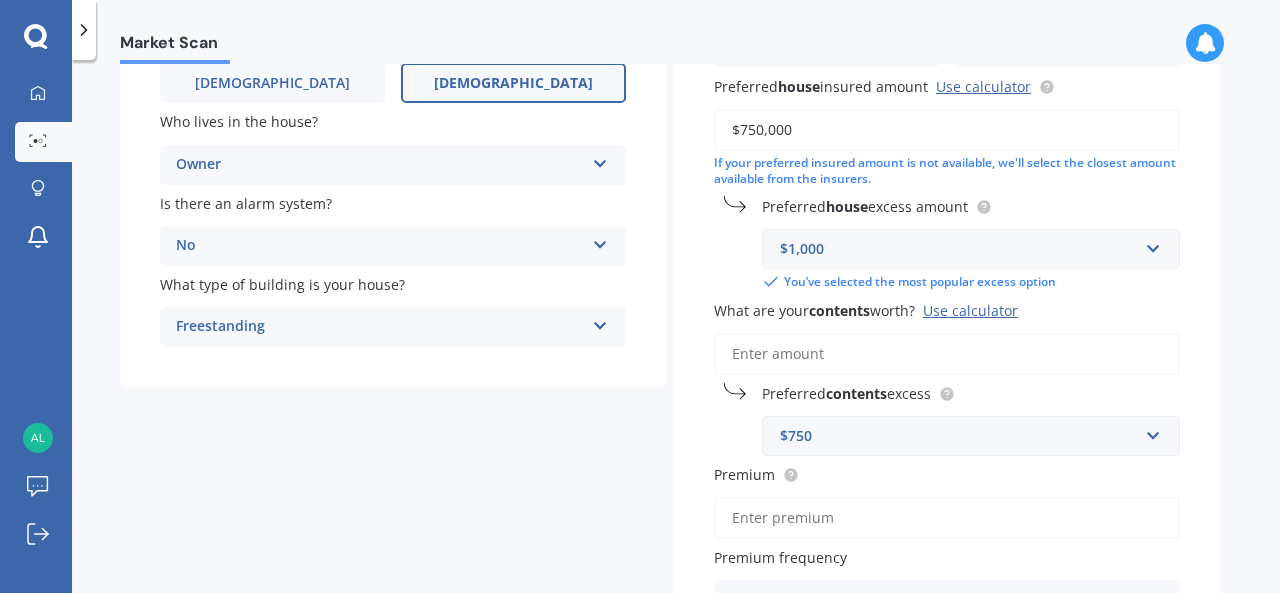 click on "What are your  contents  worth? Use calculator" at bounding box center (947, 354) 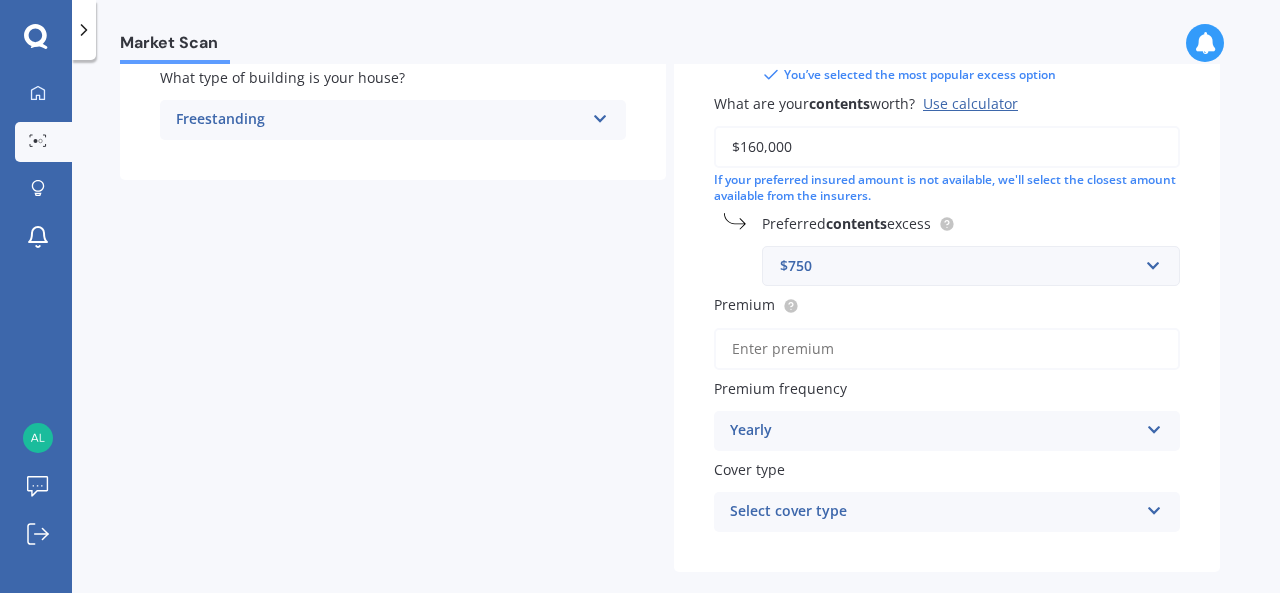 scroll, scrollTop: 497, scrollLeft: 0, axis: vertical 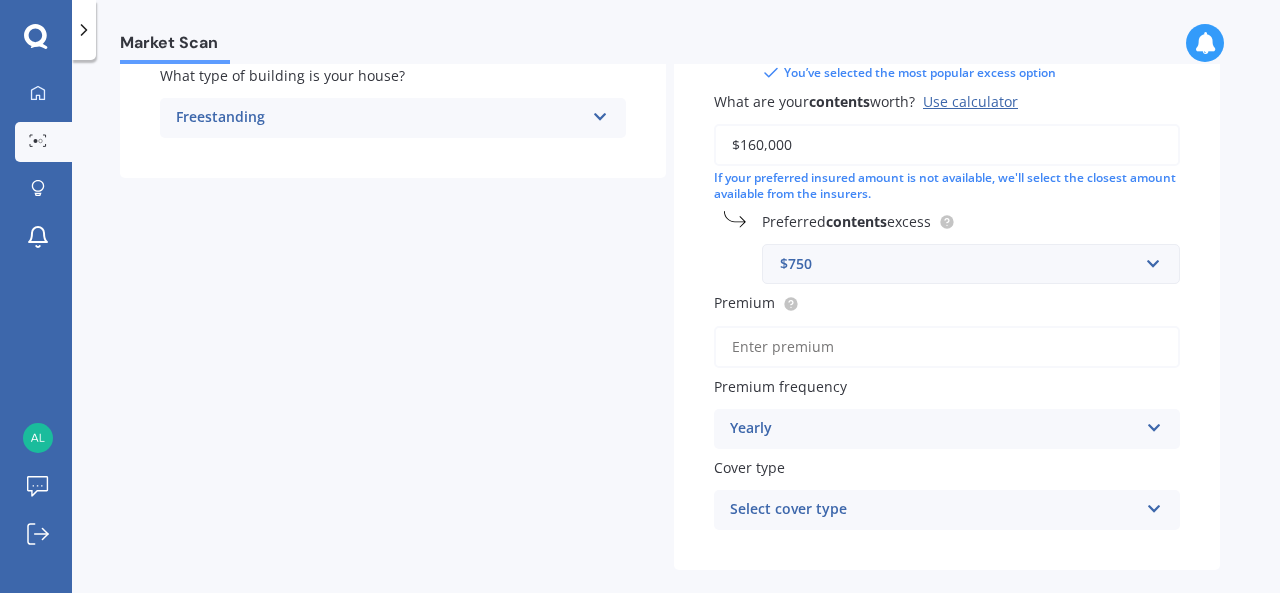 type on "$160,000" 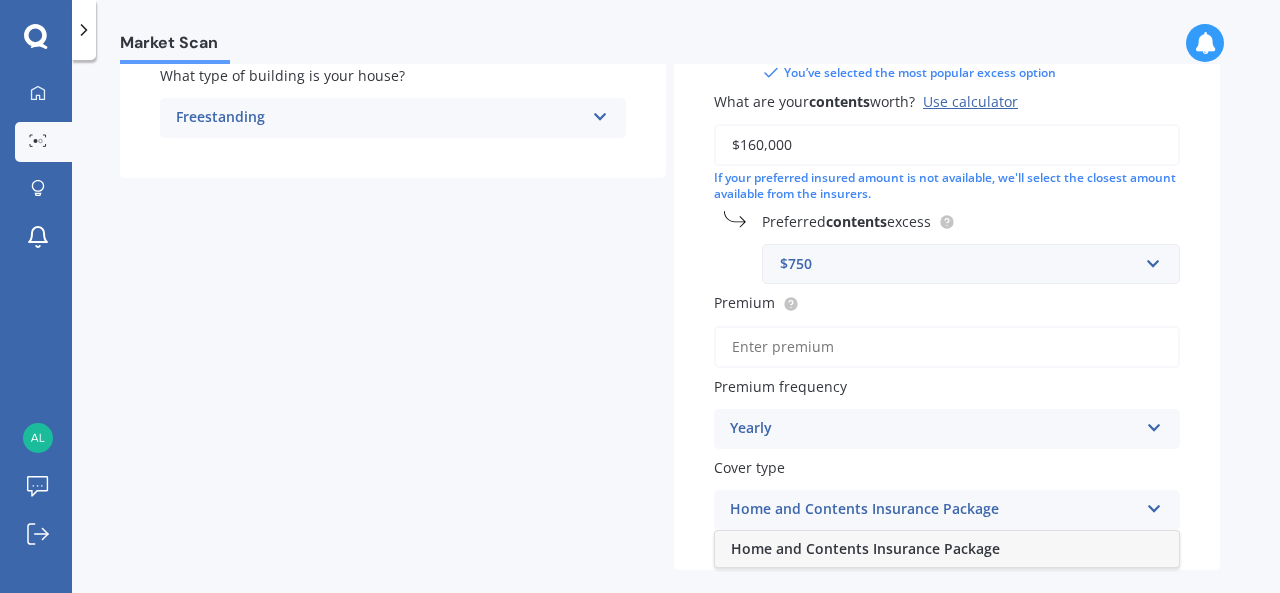 click on "Home and Contents Insurance Package" at bounding box center [934, 510] 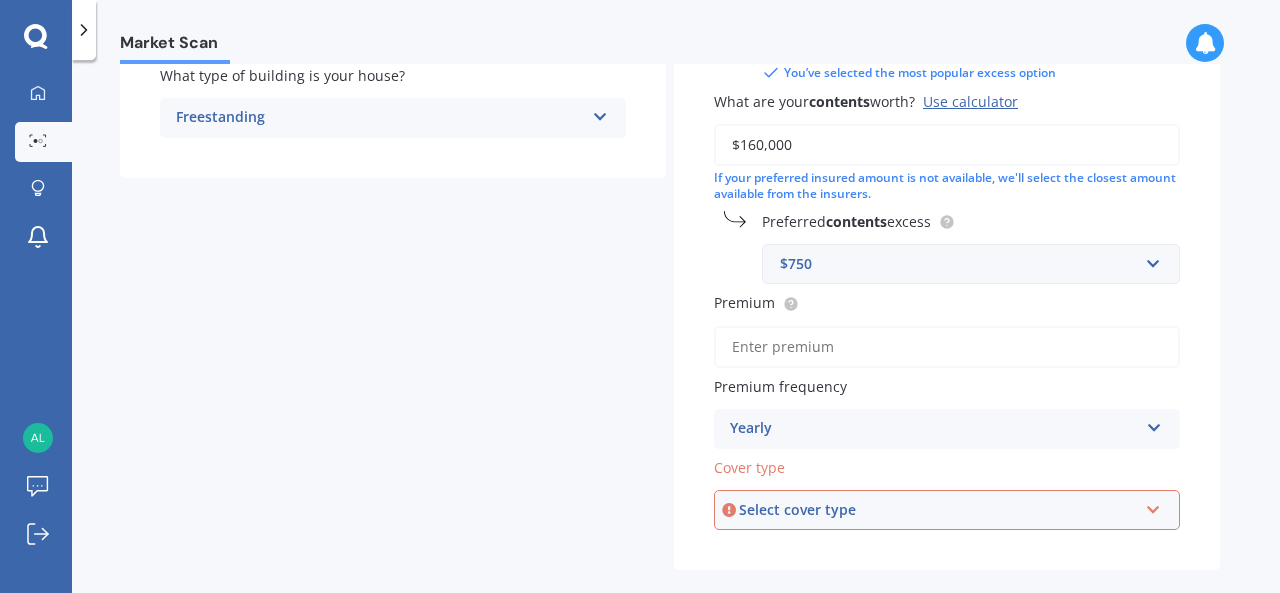 click at bounding box center [1153, 506] 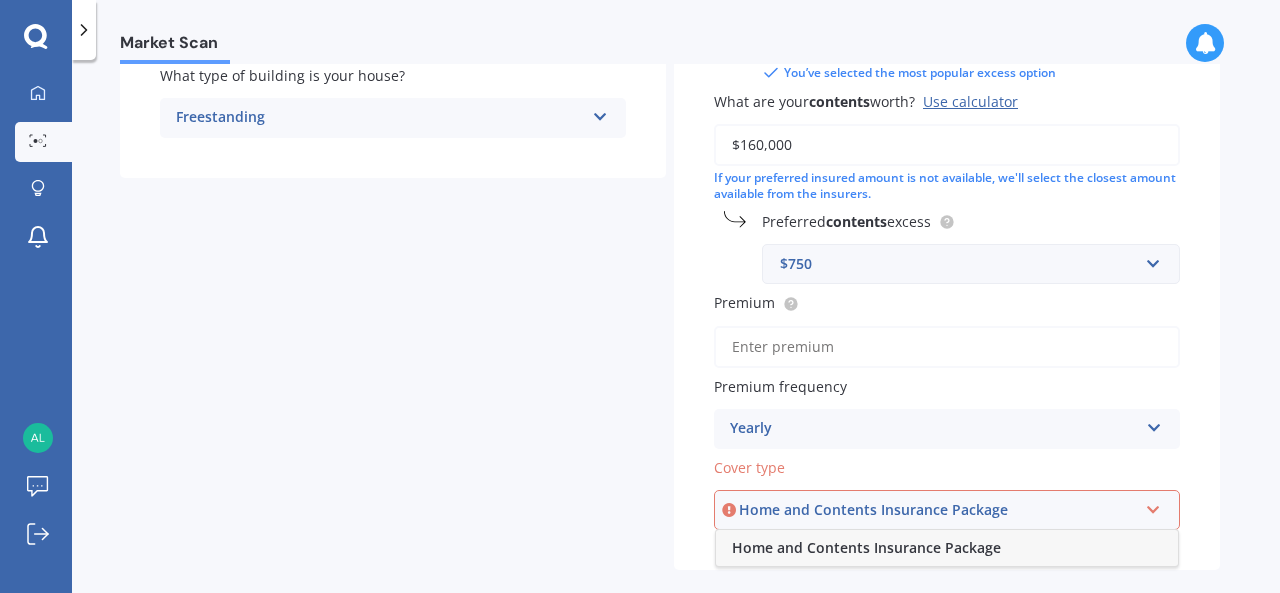 click on "Home and Contents Insurance Package" at bounding box center (866, 547) 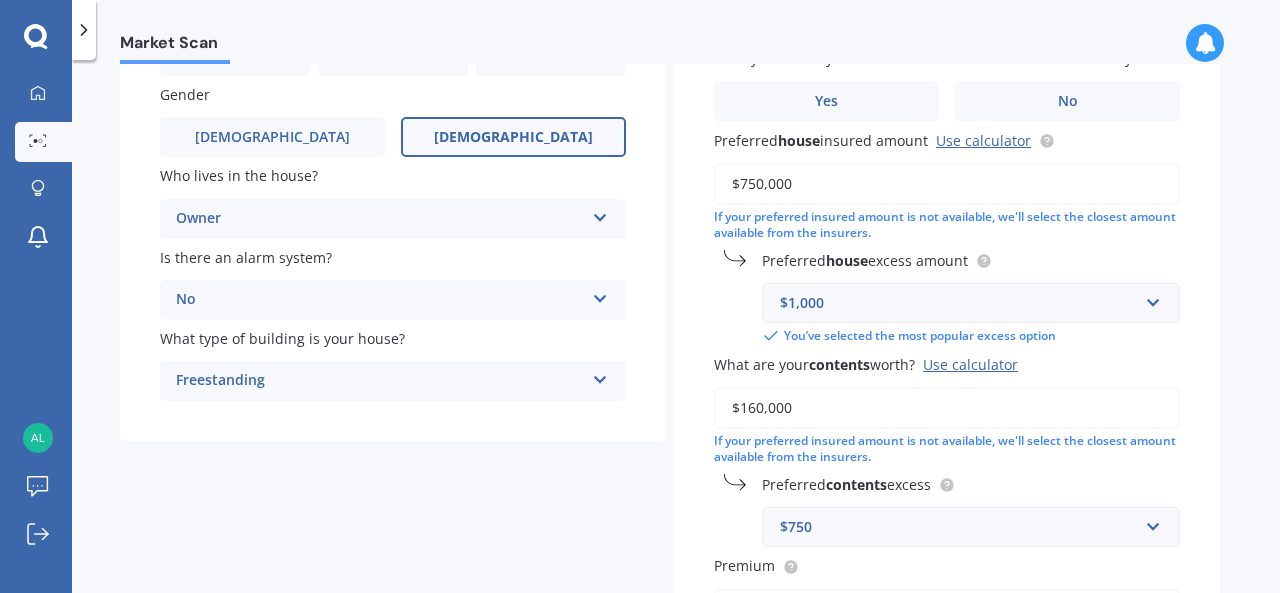 scroll, scrollTop: 171, scrollLeft: 0, axis: vertical 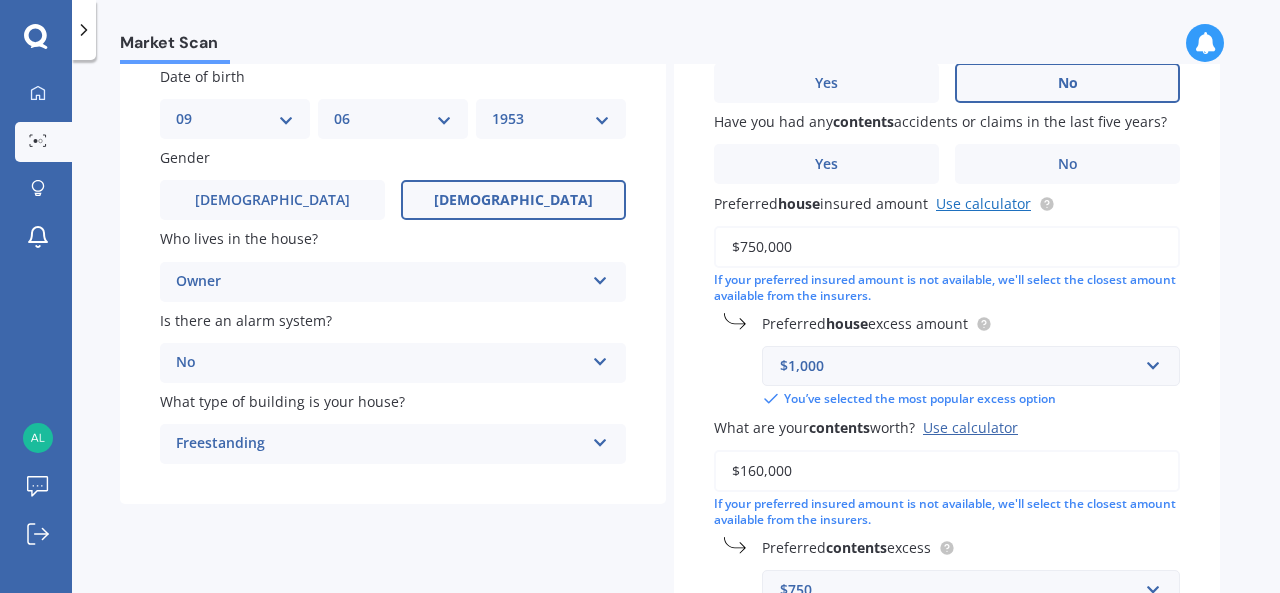 click on "Use calculator" at bounding box center [983, 203] 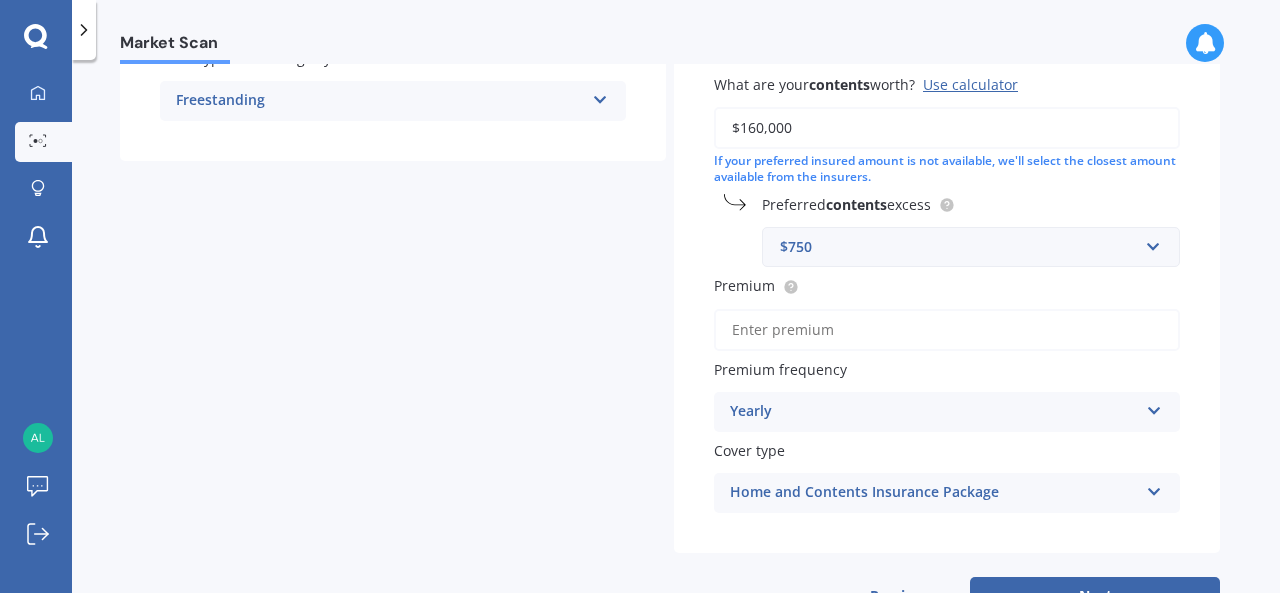 scroll, scrollTop: 590, scrollLeft: 0, axis: vertical 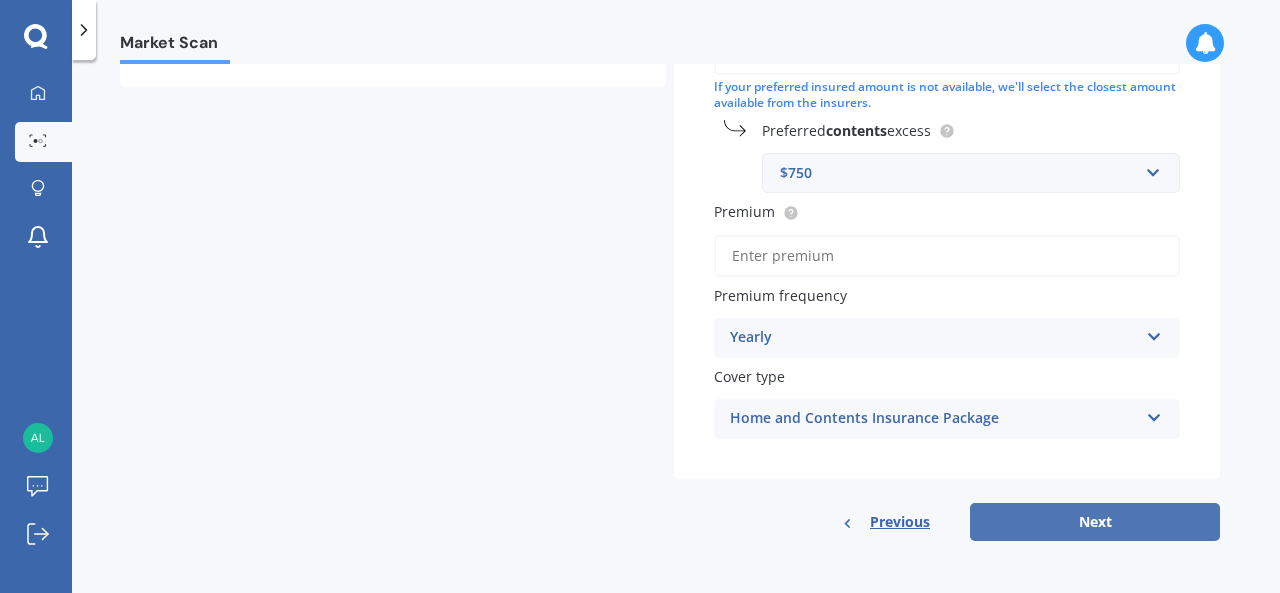 click on "Next" at bounding box center [1095, 522] 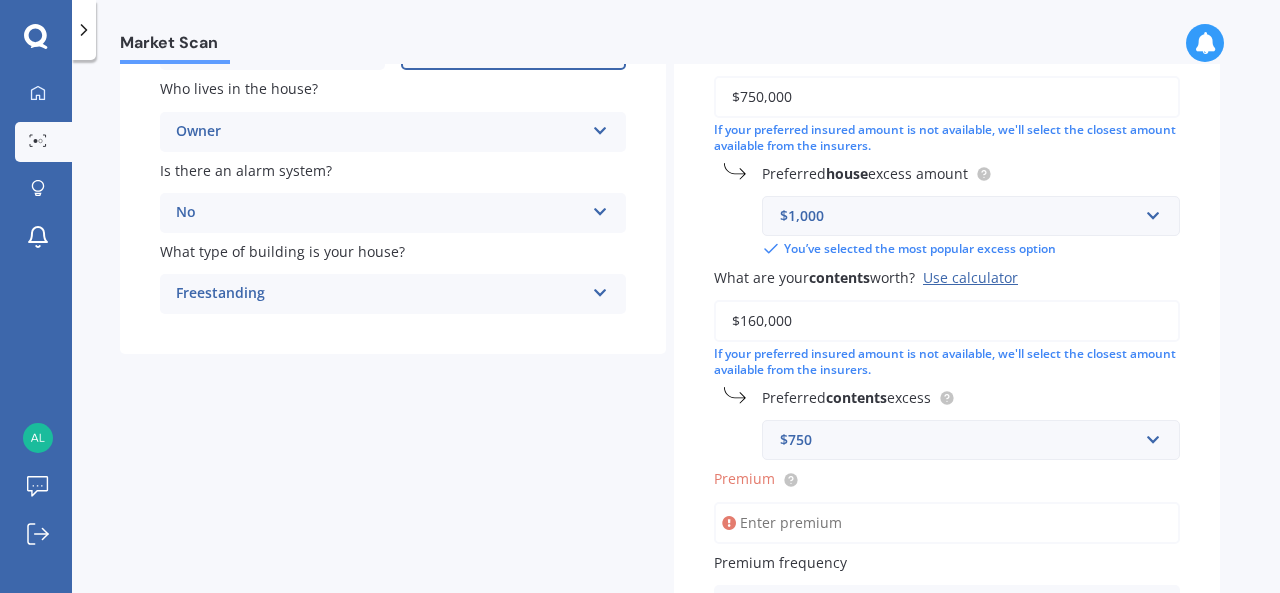 scroll, scrollTop: 218, scrollLeft: 0, axis: vertical 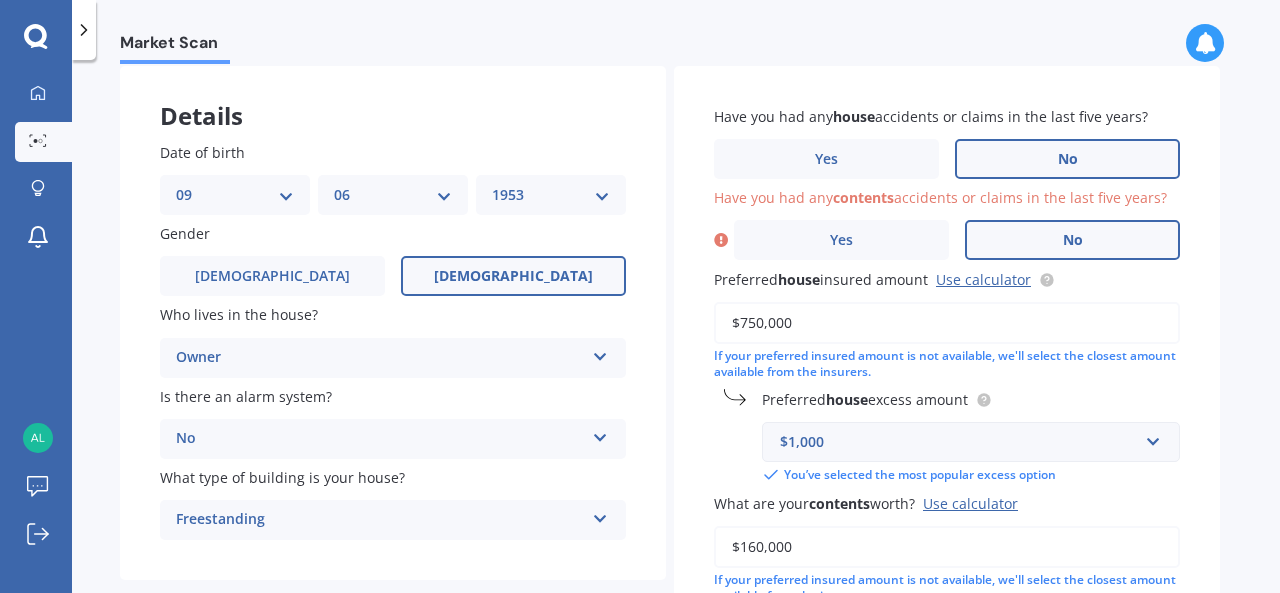 click on "No" at bounding box center (1073, 240) 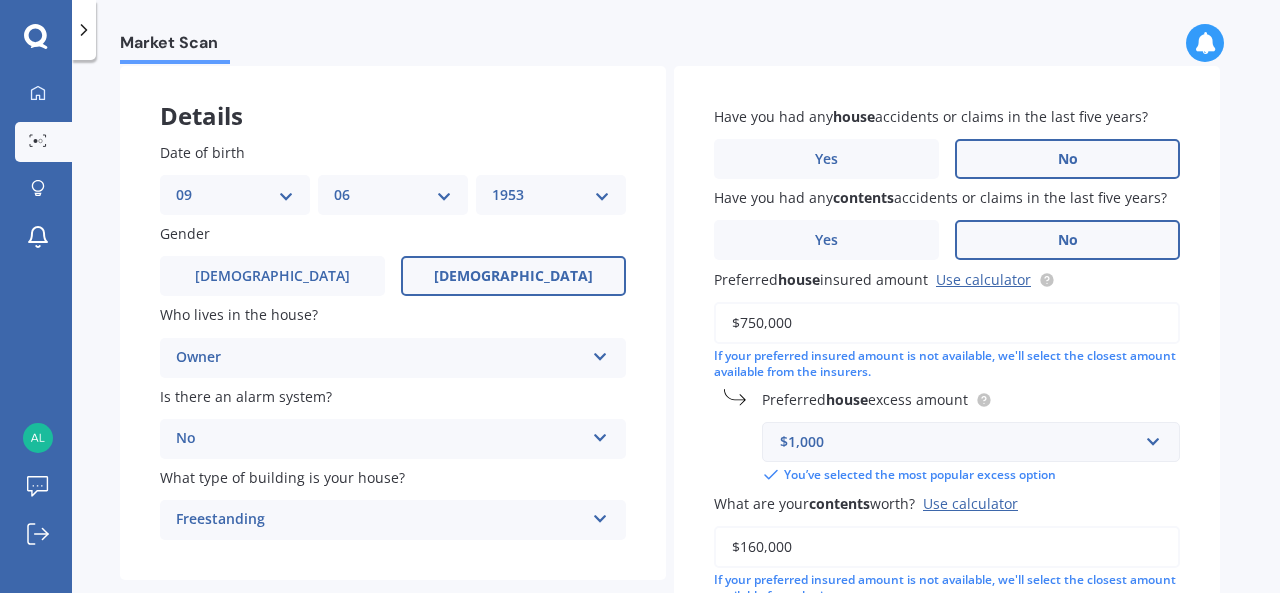 scroll, scrollTop: 146, scrollLeft: 0, axis: vertical 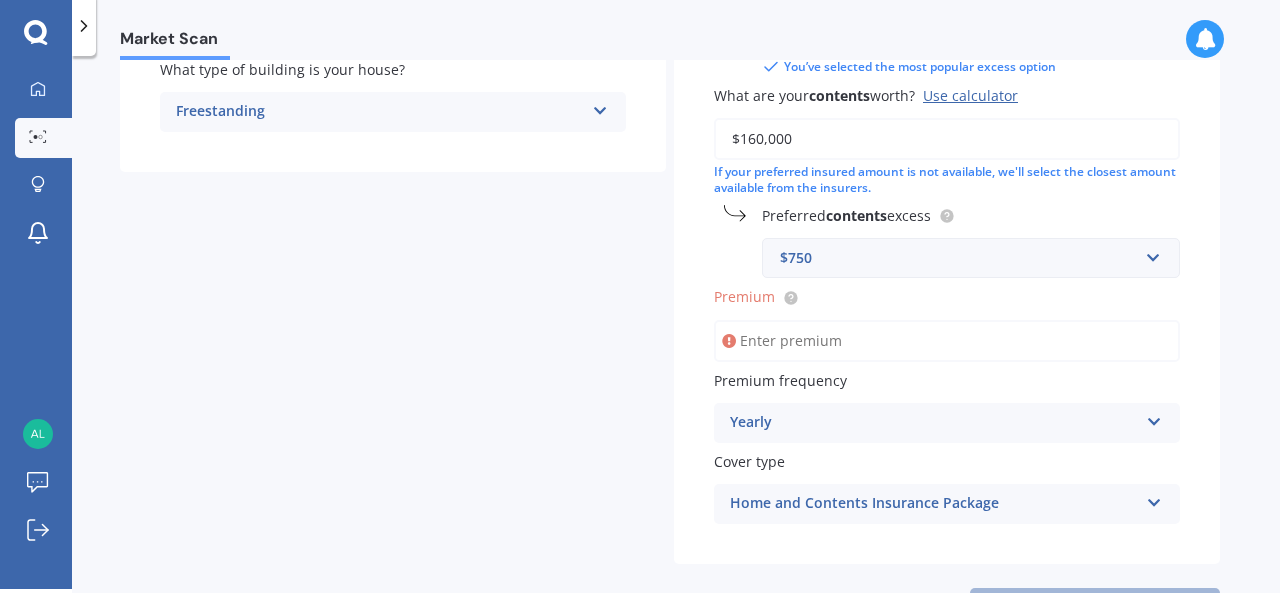 click on "Premium" at bounding box center [947, 341] 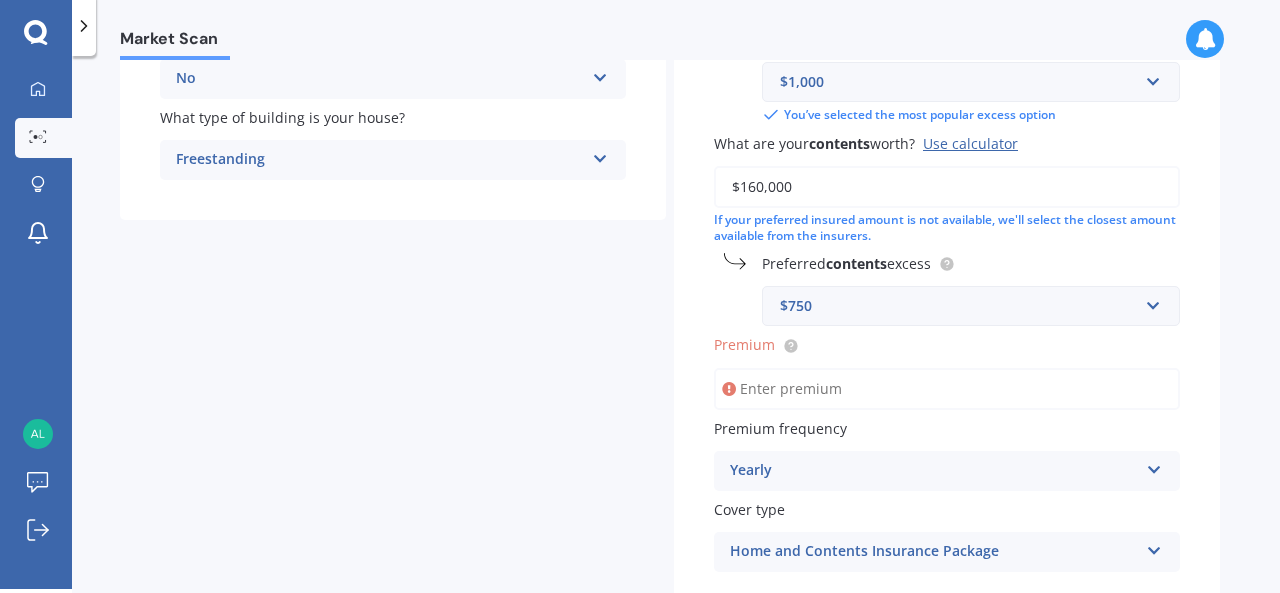 scroll, scrollTop: 447, scrollLeft: 0, axis: vertical 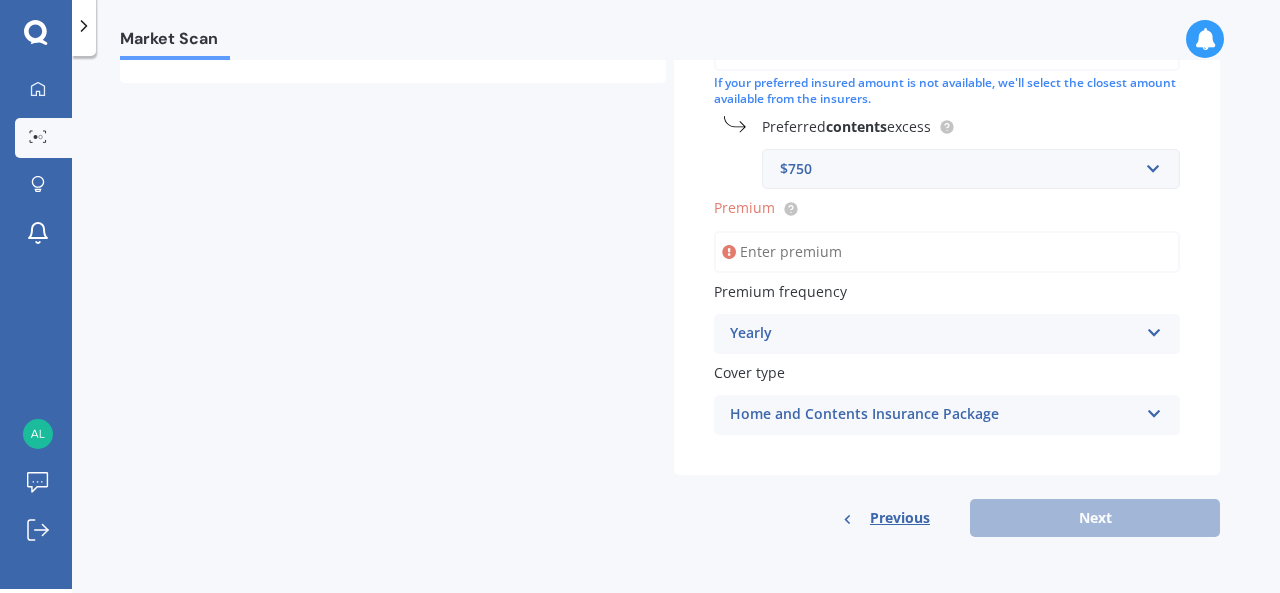 click on "Previous Next" at bounding box center [947, 518] 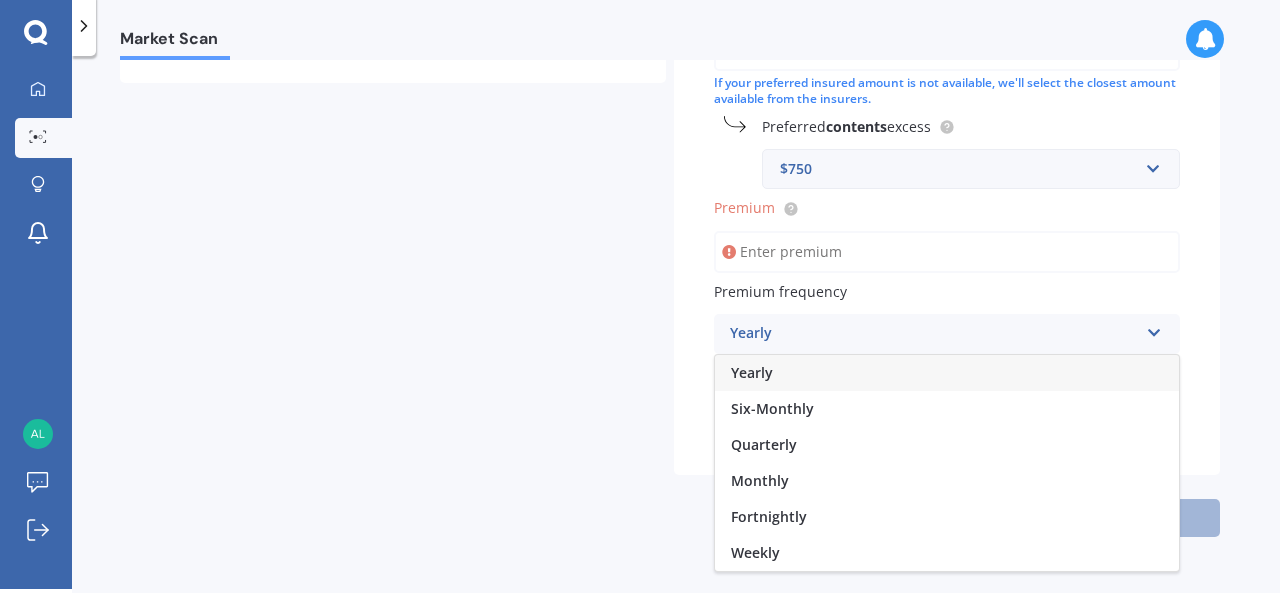 click on "Yearly" at bounding box center (752, 372) 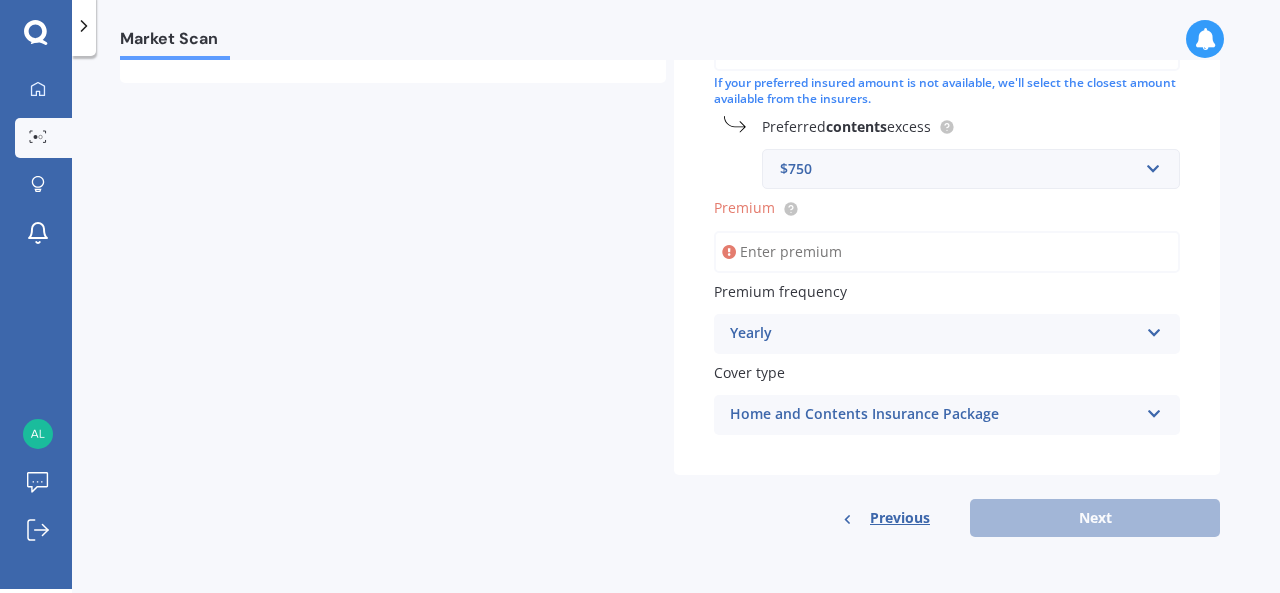 click on "Previous Next" at bounding box center (947, 518) 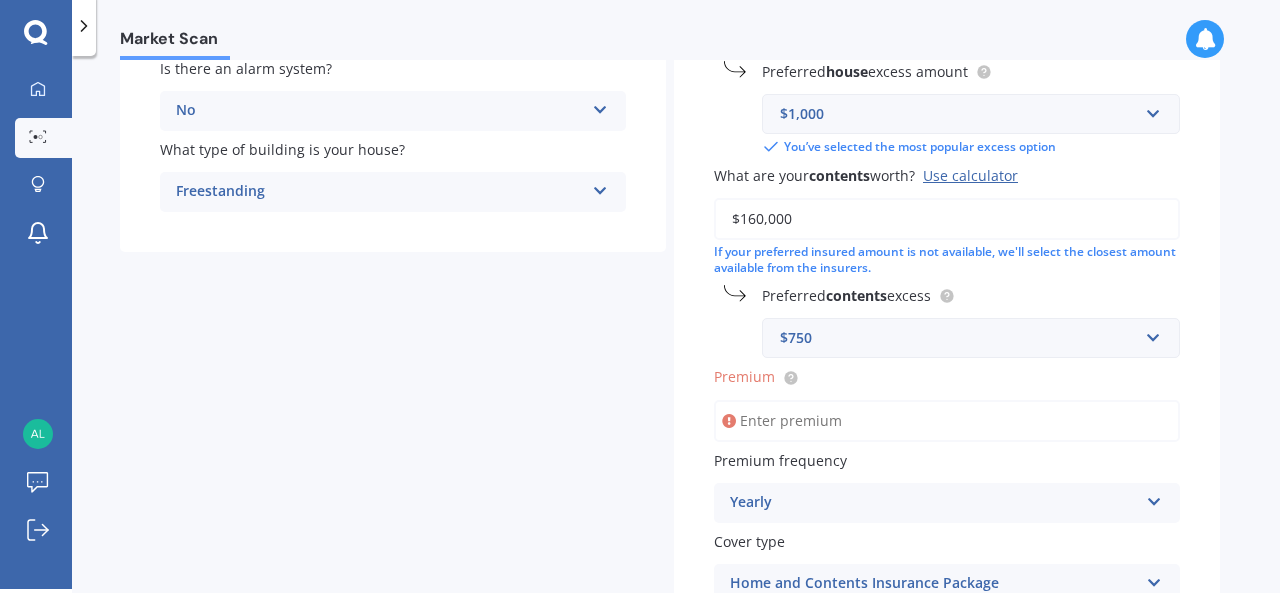 scroll, scrollTop: 422, scrollLeft: 0, axis: vertical 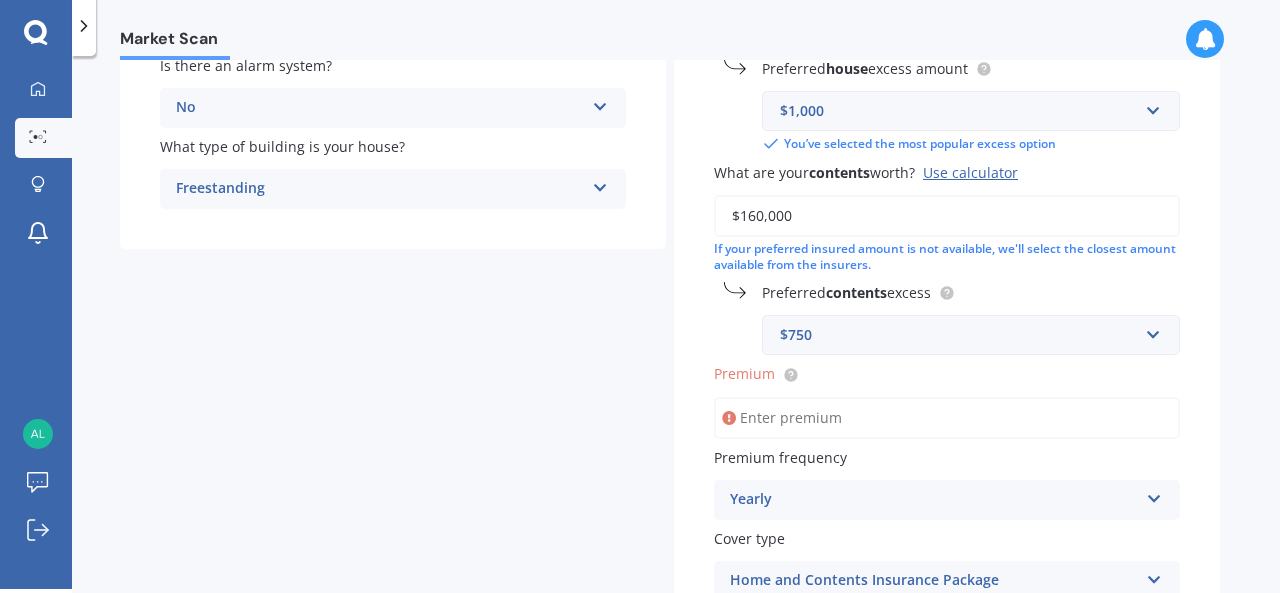 click on "Premium" at bounding box center [947, 418] 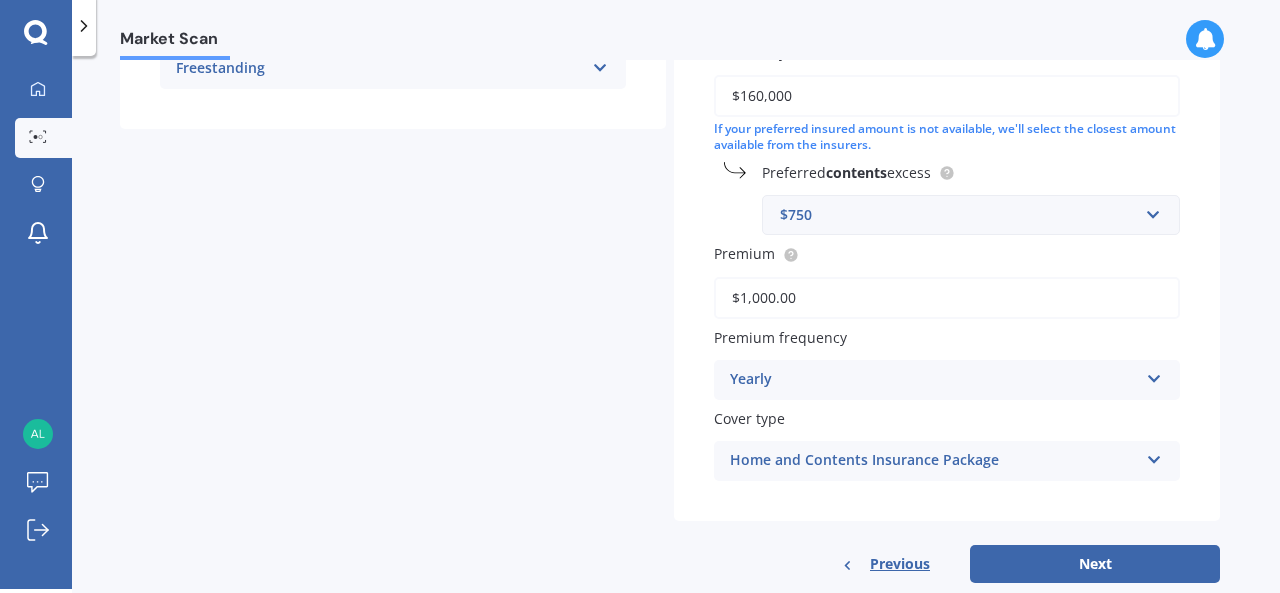 scroll, scrollTop: 590, scrollLeft: 0, axis: vertical 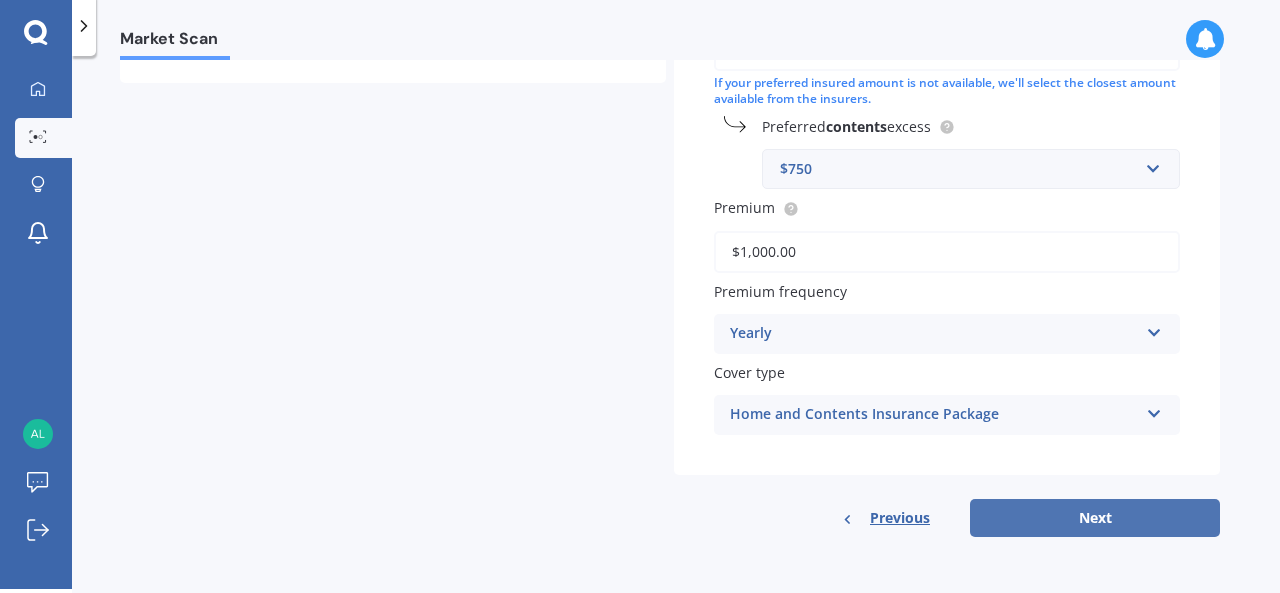 type on "$1,000.00" 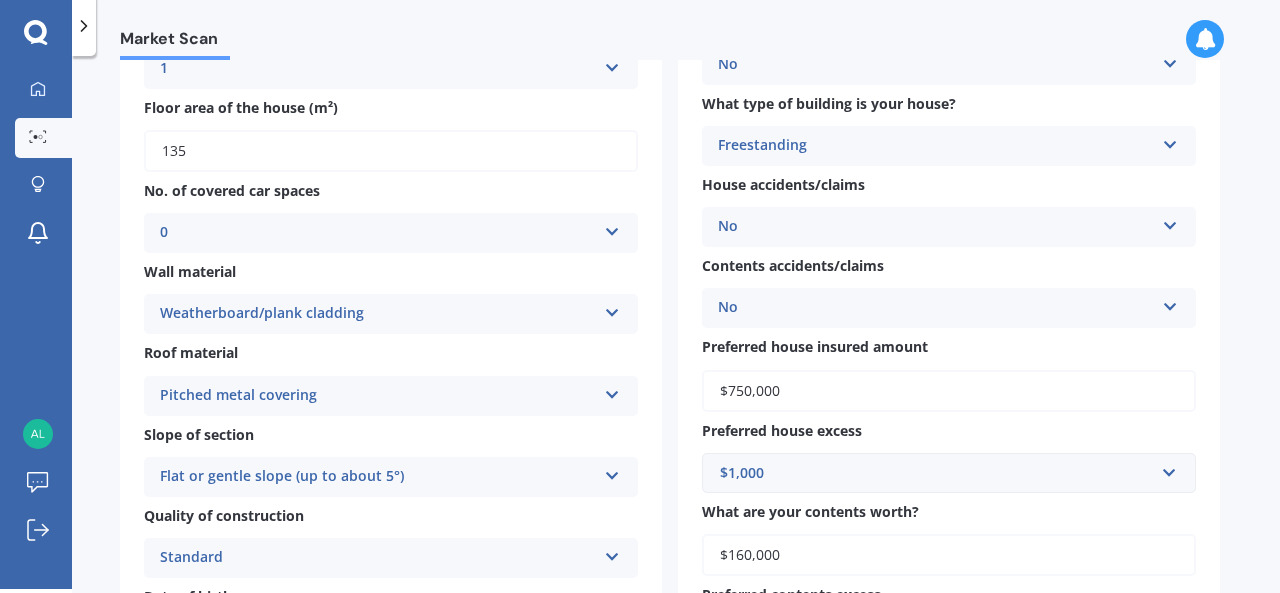 scroll, scrollTop: 0, scrollLeft: 0, axis: both 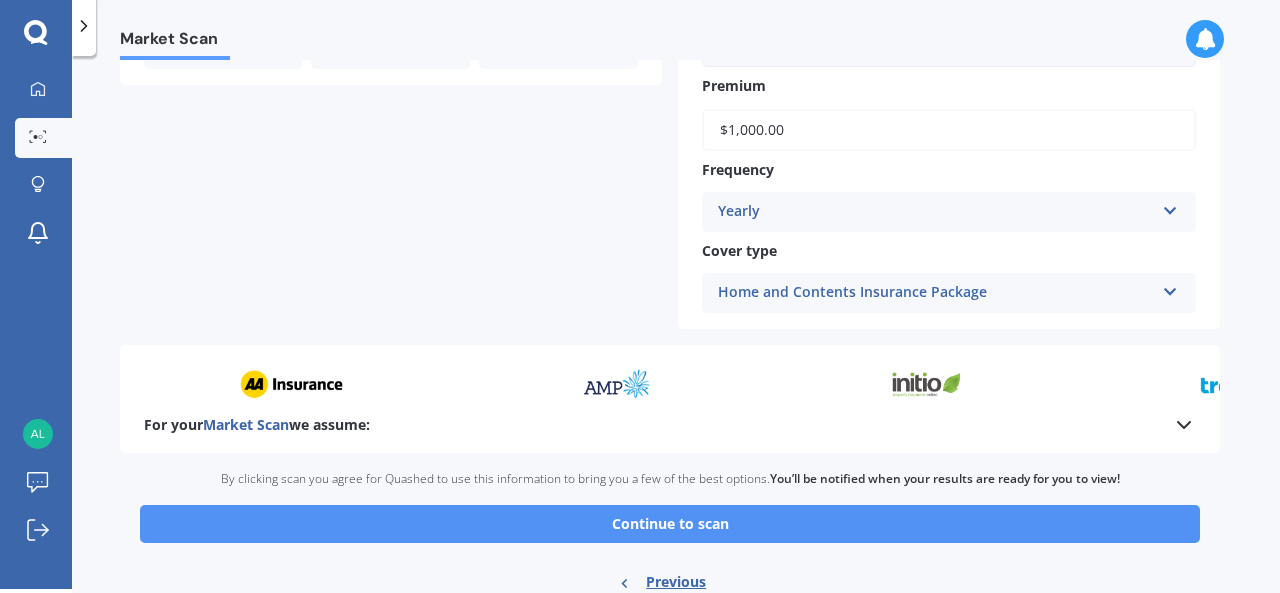 click on "Continue to scan" at bounding box center [670, 524] 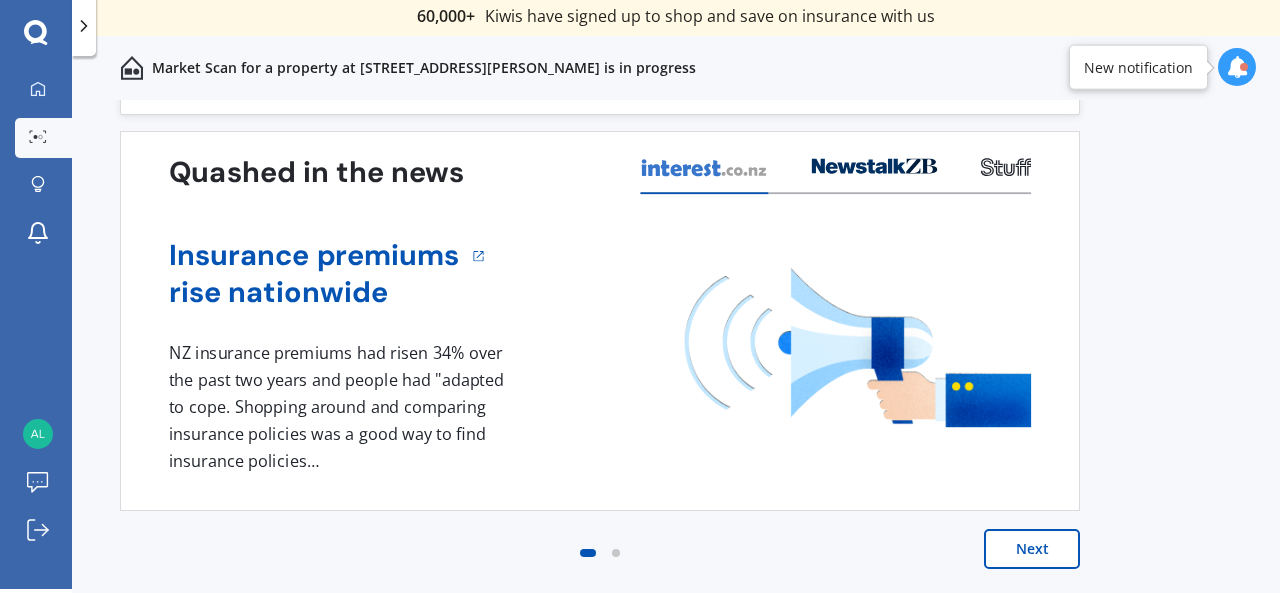 scroll, scrollTop: 0, scrollLeft: 0, axis: both 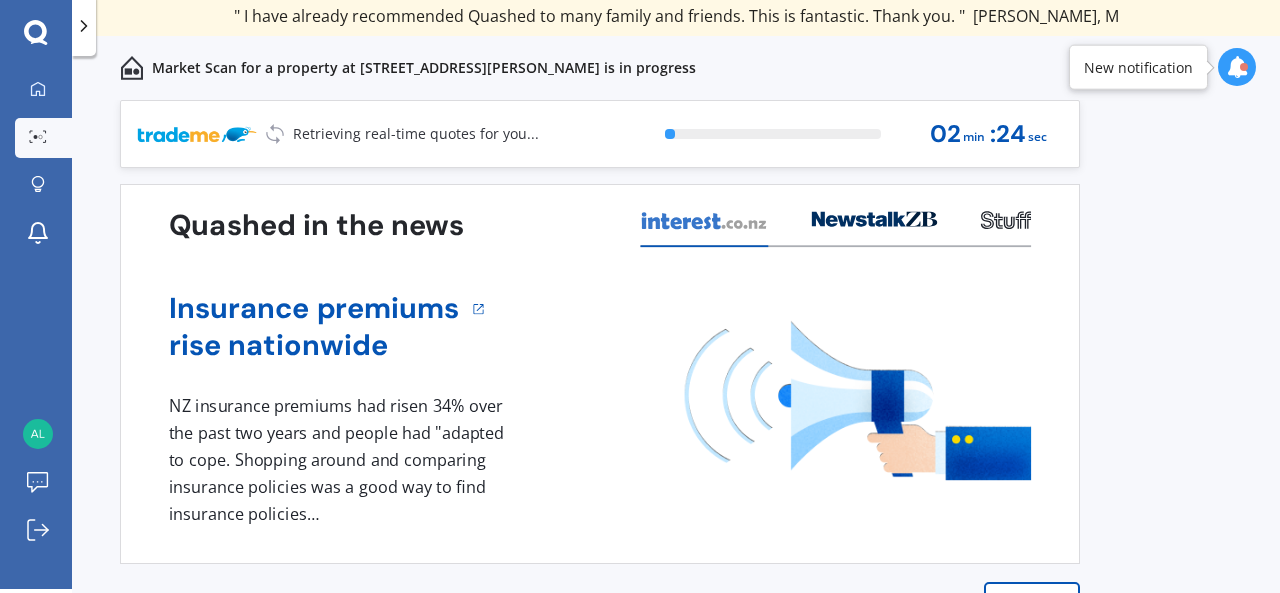 click on "Previous 60,000+ Kiwis have signed up to shop and save on insurance with us " Helpful tool, just that my current insurance is cheaper. " [PERSON_NAME], H " I have already recommended Quashed to many family and friends. This is fantastic. Thank you. " [PERSON_NAME], M " A very useful tool and is easy to use. Highly recommended! " [PERSON_NAME], Z " Useful tool to check whether our current prices are competitive - which they are. " [PERSON_NAME], G " My current car insurance was half of the cheapest quoted here, so I'll stick with them. " [PERSON_NAME], N " Gave exactly the same results. " [PERSON_NAME], S " It's pretty accurate. Good service. " Mala, P " That was very helpful as it provided all the details required to make the necessary decision. " [PERSON_NAME], I " I've already recommended to a number of people. " [PERSON_NAME], J " Good to know my existing cover is so good! " [PERSON_NAME], J " Excellent site! I saved $300 off my existing policy. " Lian, G " Great stuff team! first time using it, and it was very clear and concise. " [PERSON_NAME], B   Next 0 % 02 min :  24 sec 1" at bounding box center (676, 366) 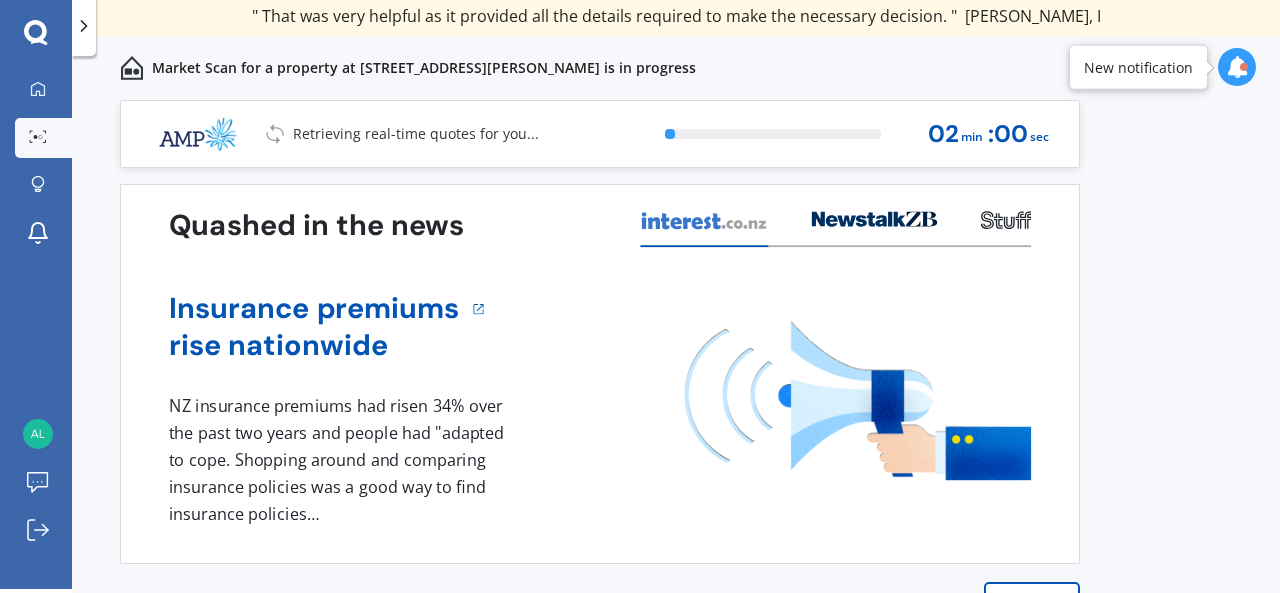 scroll, scrollTop: 52, scrollLeft: 0, axis: vertical 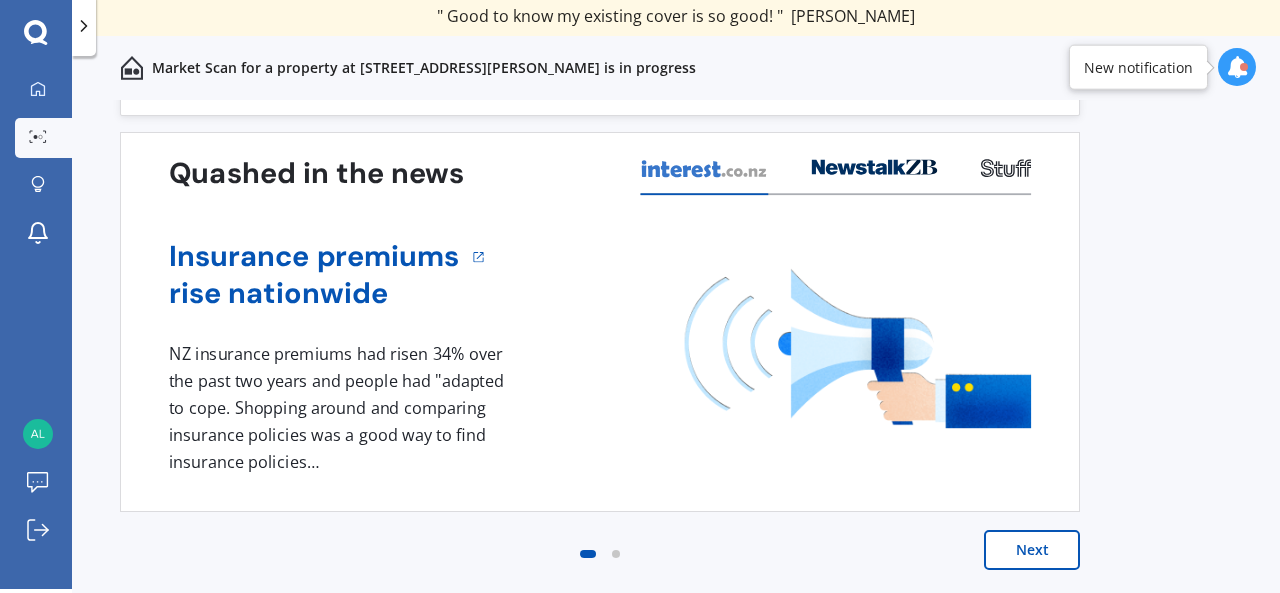 click on "Next" at bounding box center (1032, 550) 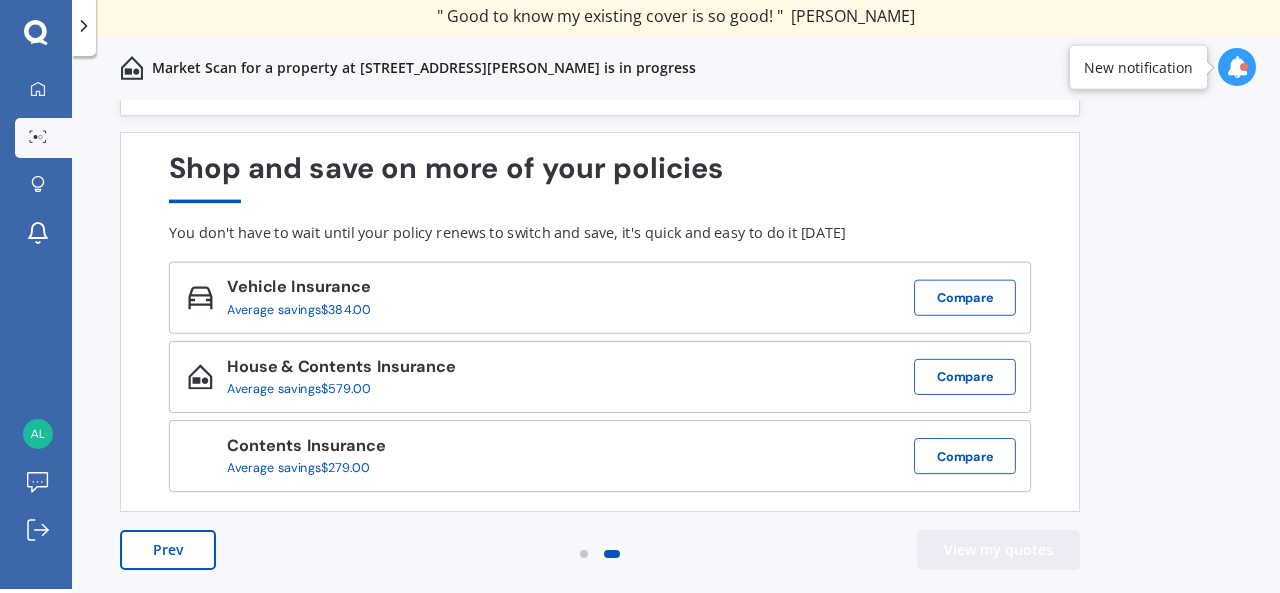 scroll, scrollTop: 0, scrollLeft: 0, axis: both 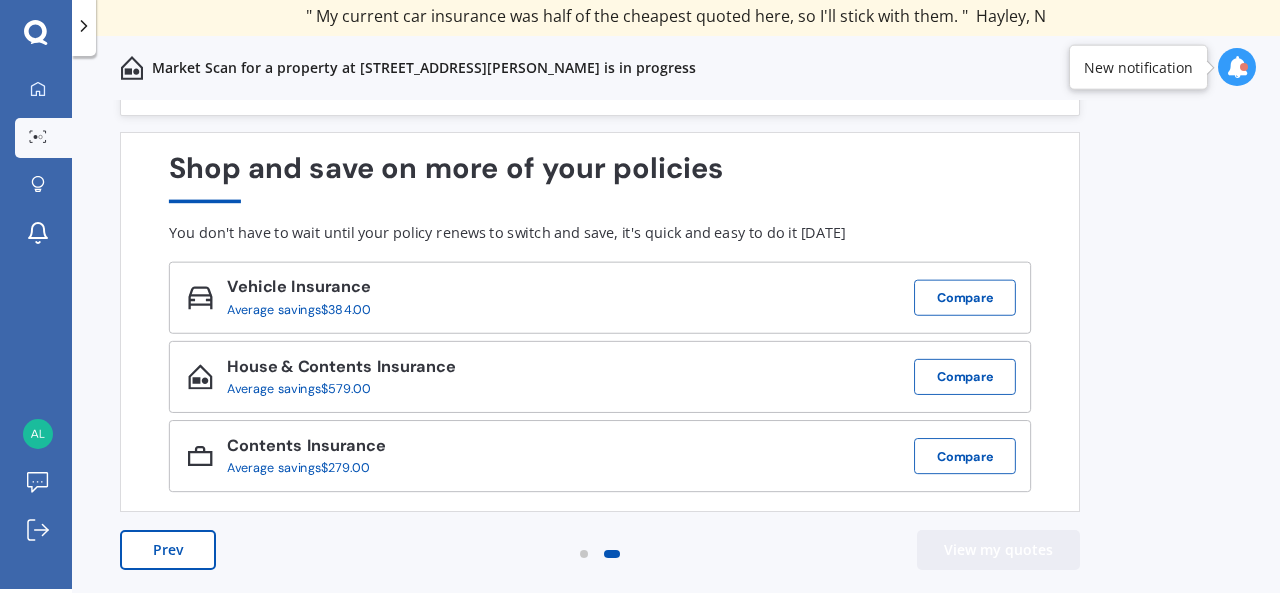 click on "View my quotes" at bounding box center [998, 550] 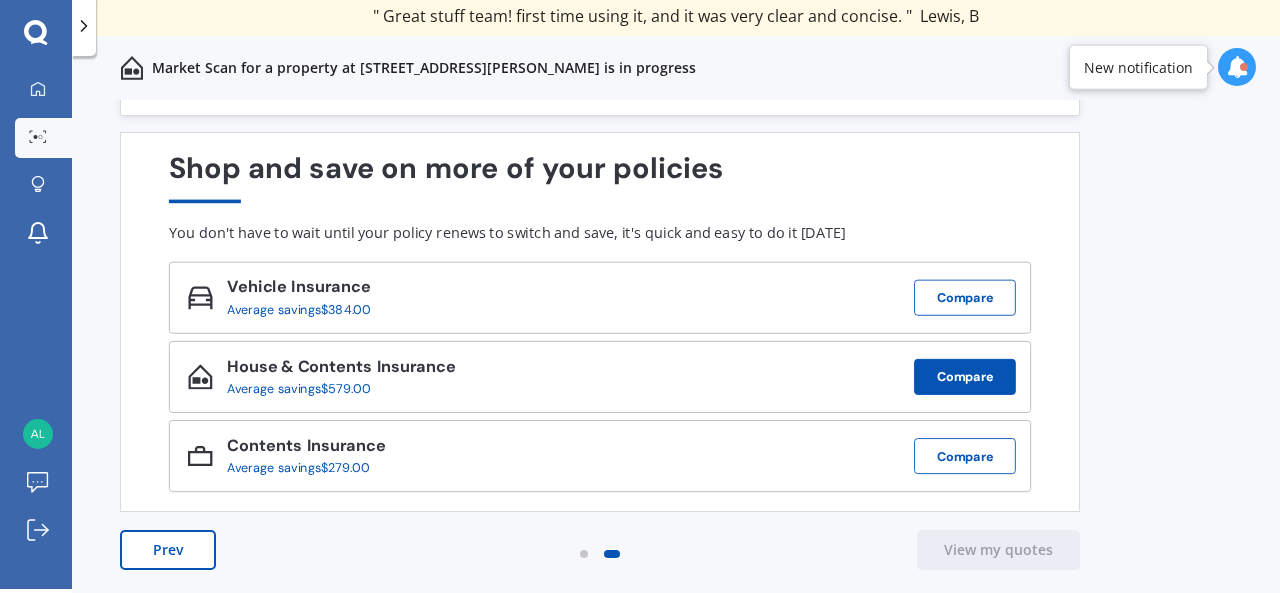 click on "Compare" at bounding box center [965, 377] 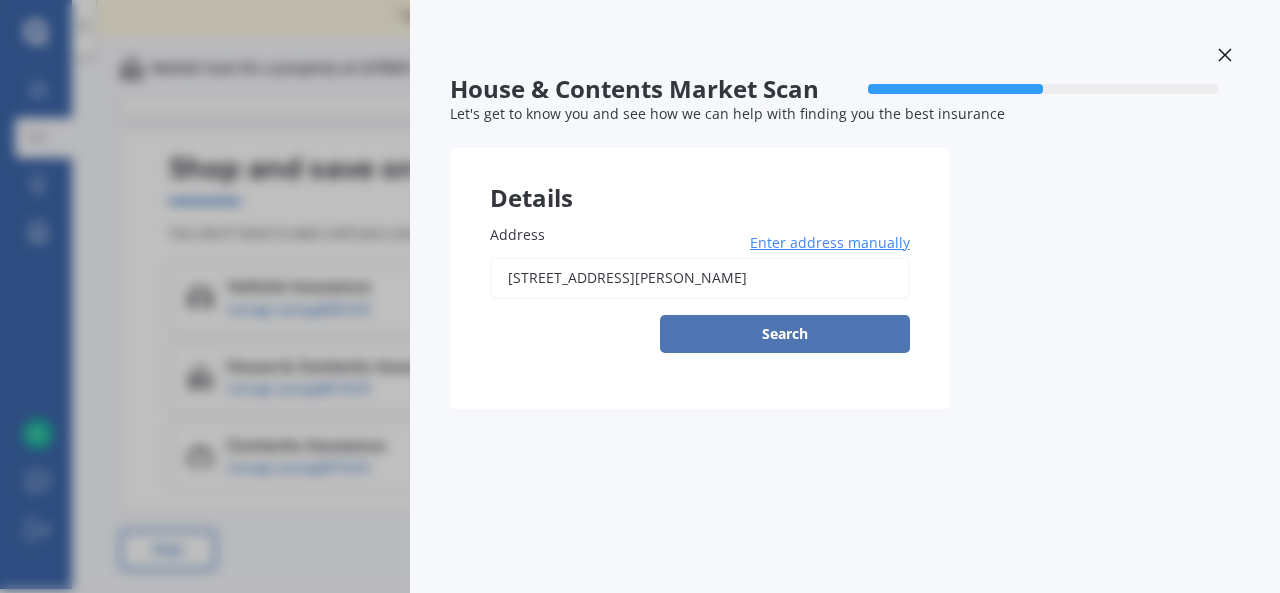click on "Search" at bounding box center (785, 334) 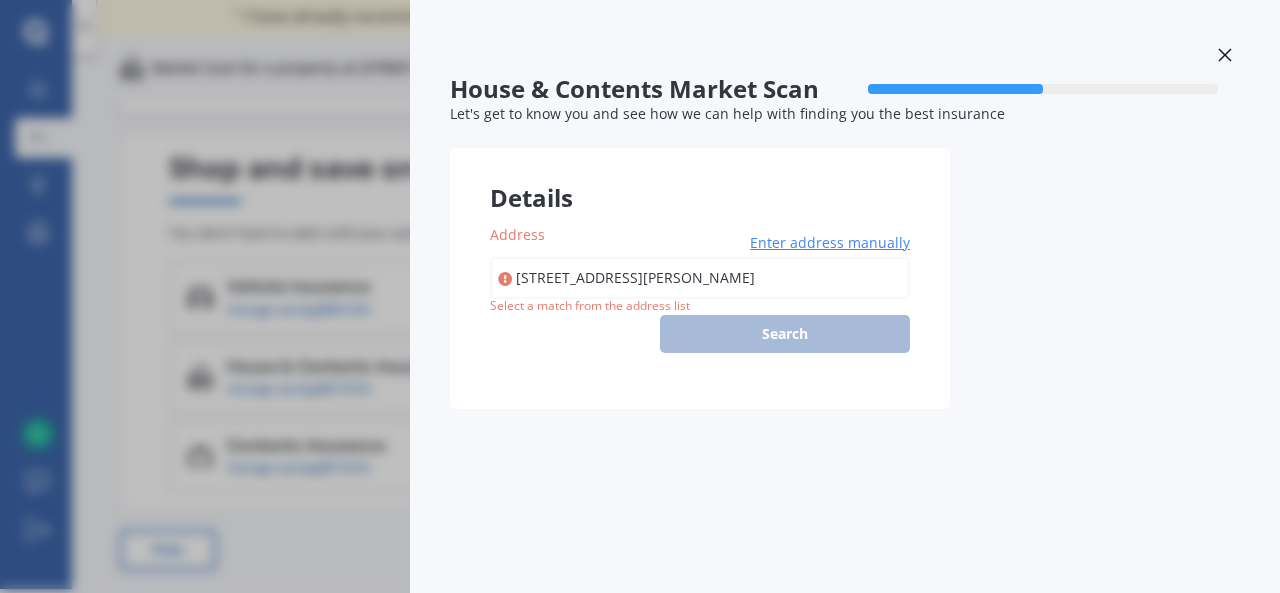 type on "[STREET_ADDRESS][PERSON_NAME]" 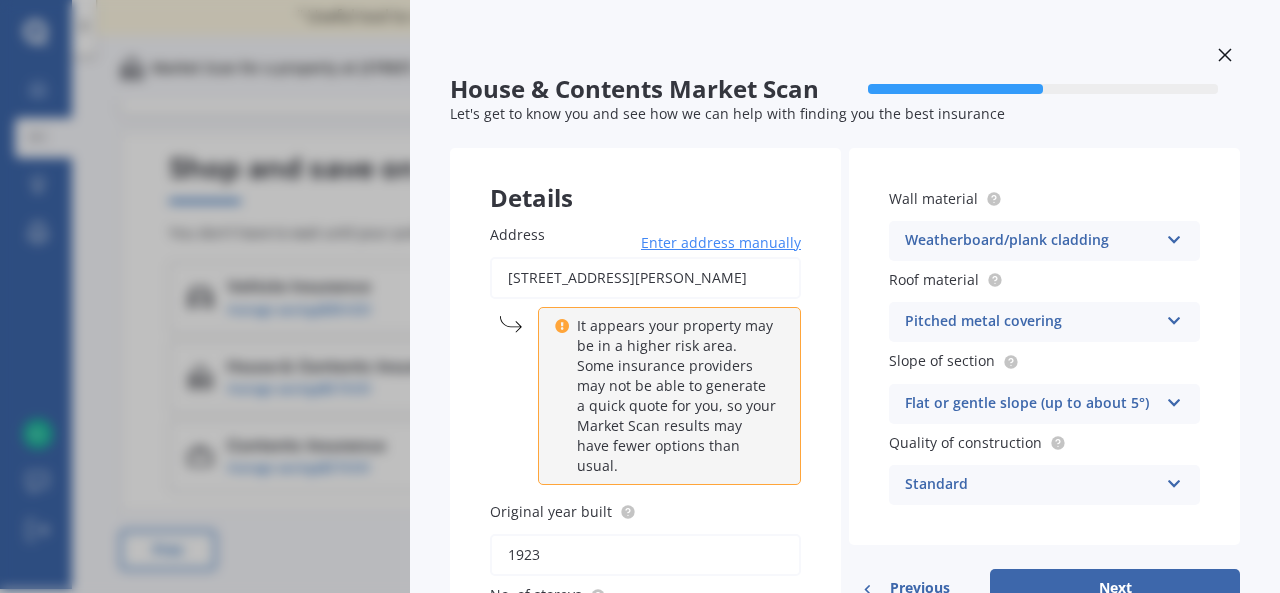 click 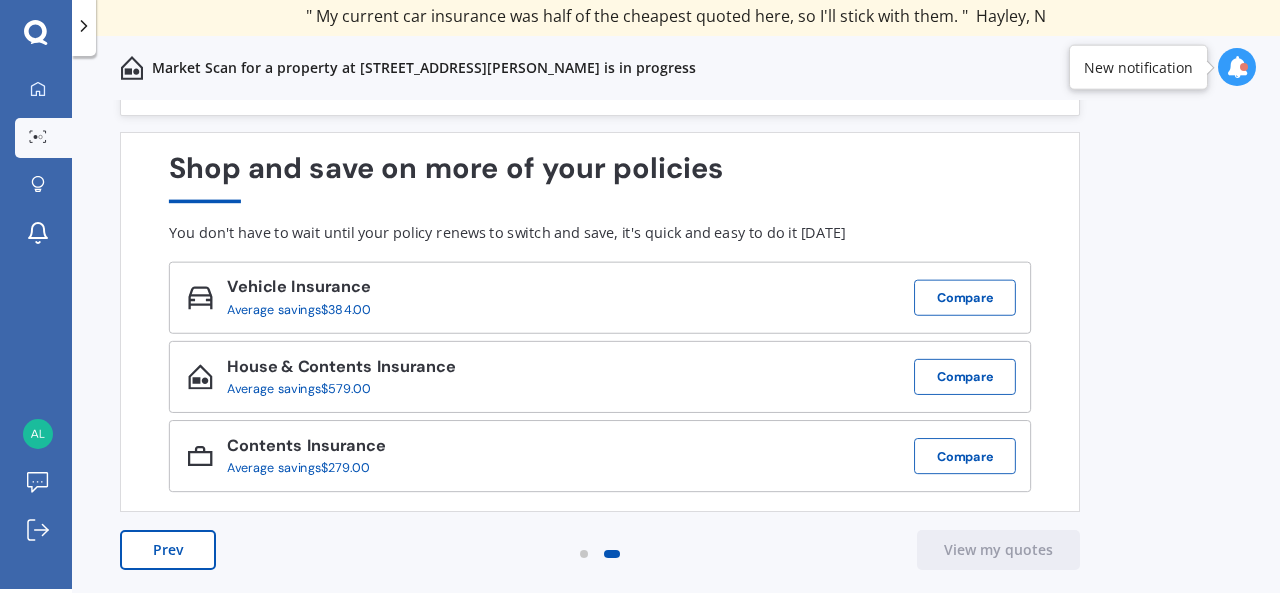 click on "Prev" at bounding box center (168, 550) 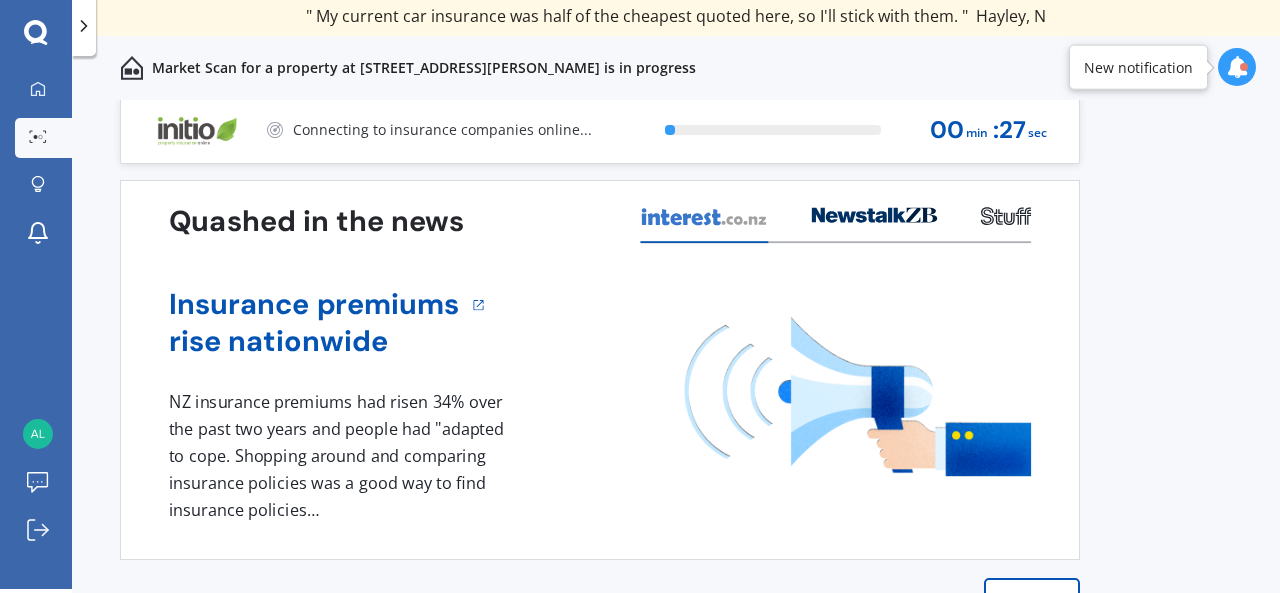 scroll, scrollTop: 0, scrollLeft: 0, axis: both 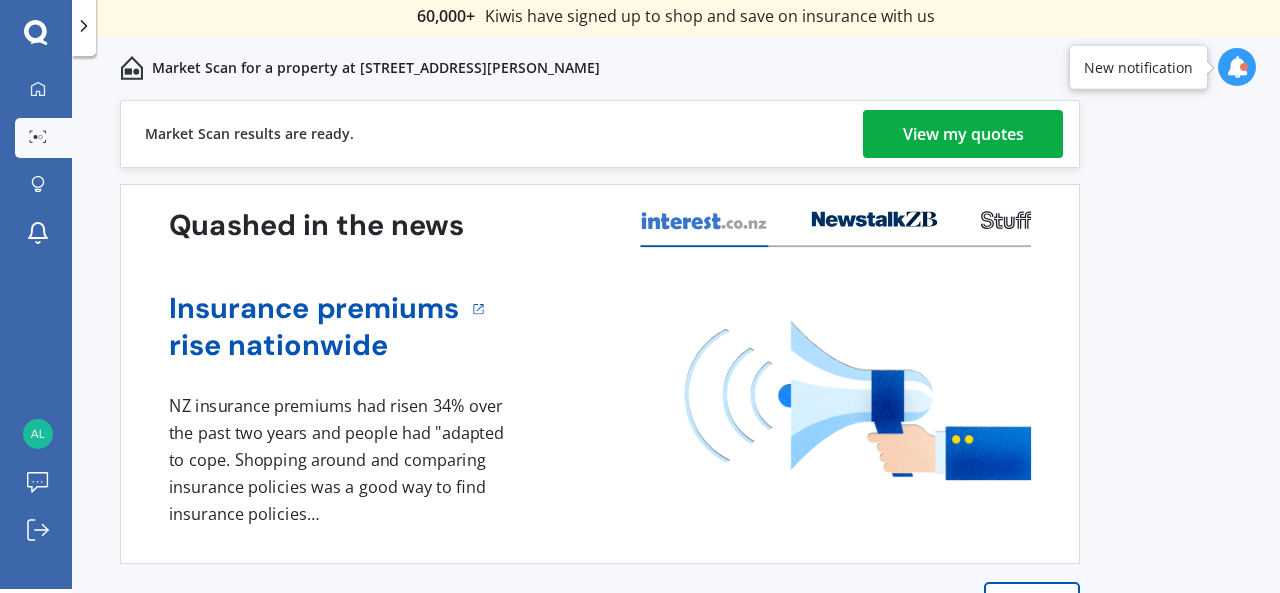 click on "View my quotes" at bounding box center [963, 134] 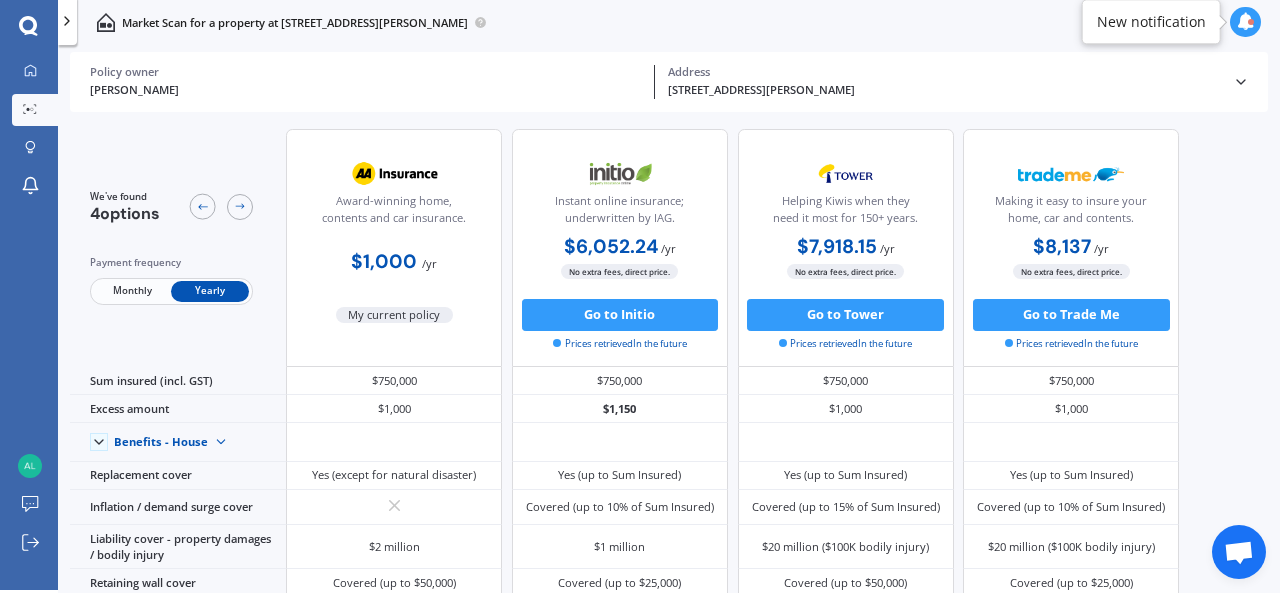 scroll, scrollTop: 4, scrollLeft: 0, axis: vertical 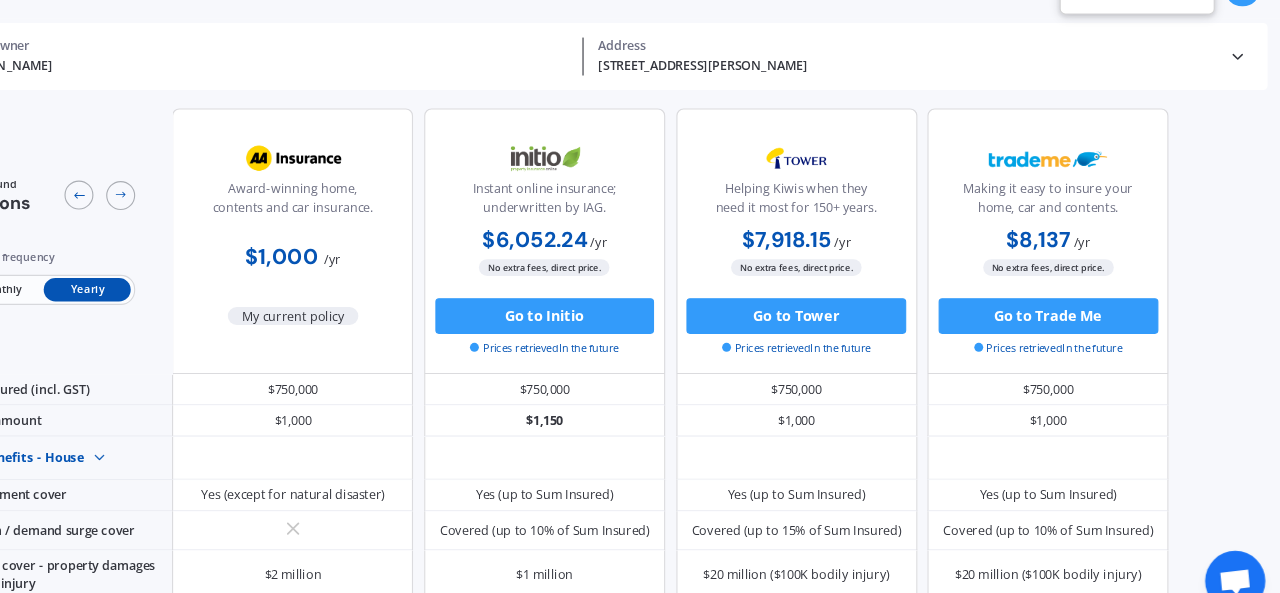 drag, startPoint x: 1226, startPoint y: 290, endPoint x: 1249, endPoint y: 295, distance: 23.537205 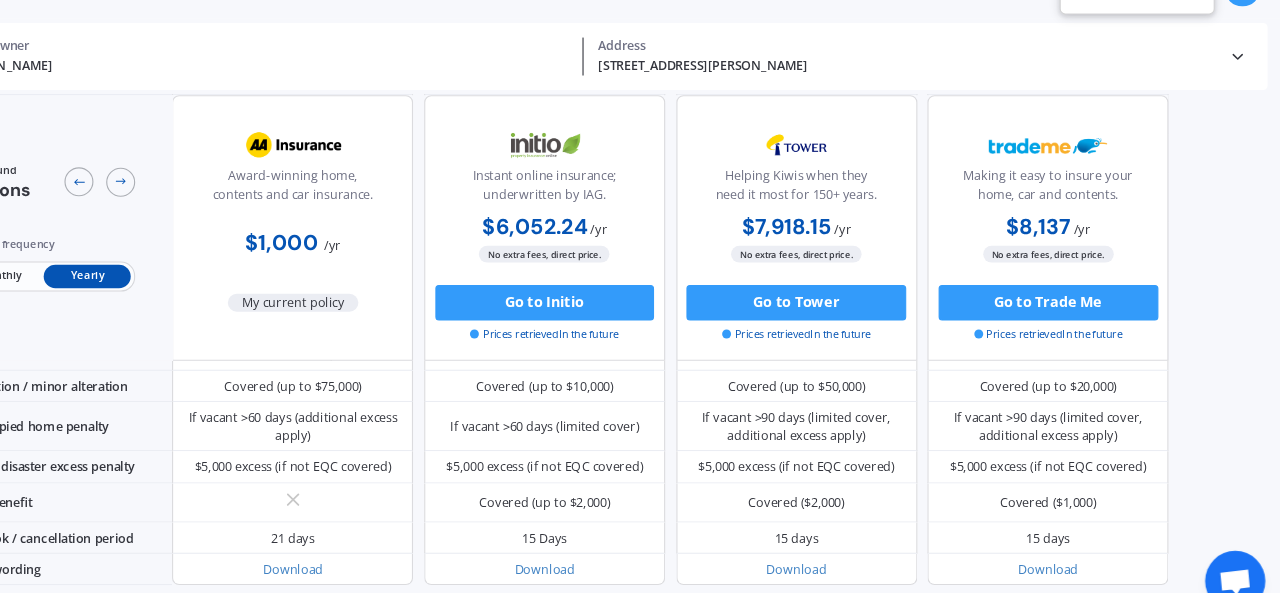 scroll, scrollTop: 920, scrollLeft: 0, axis: vertical 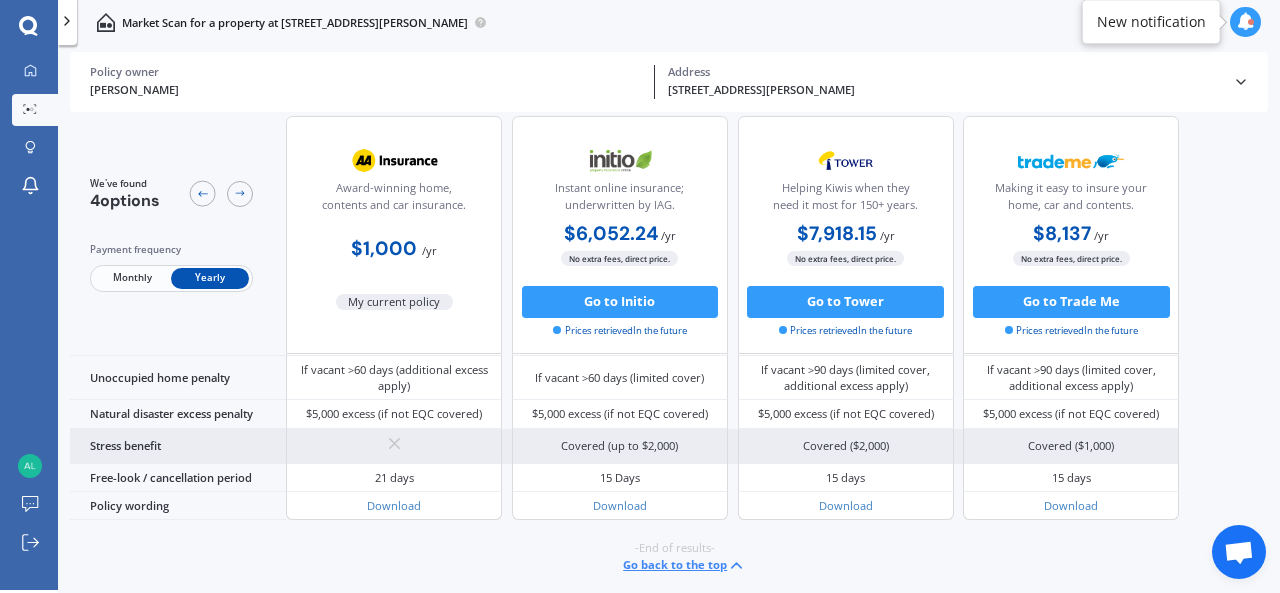 click at bounding box center (394, 446) 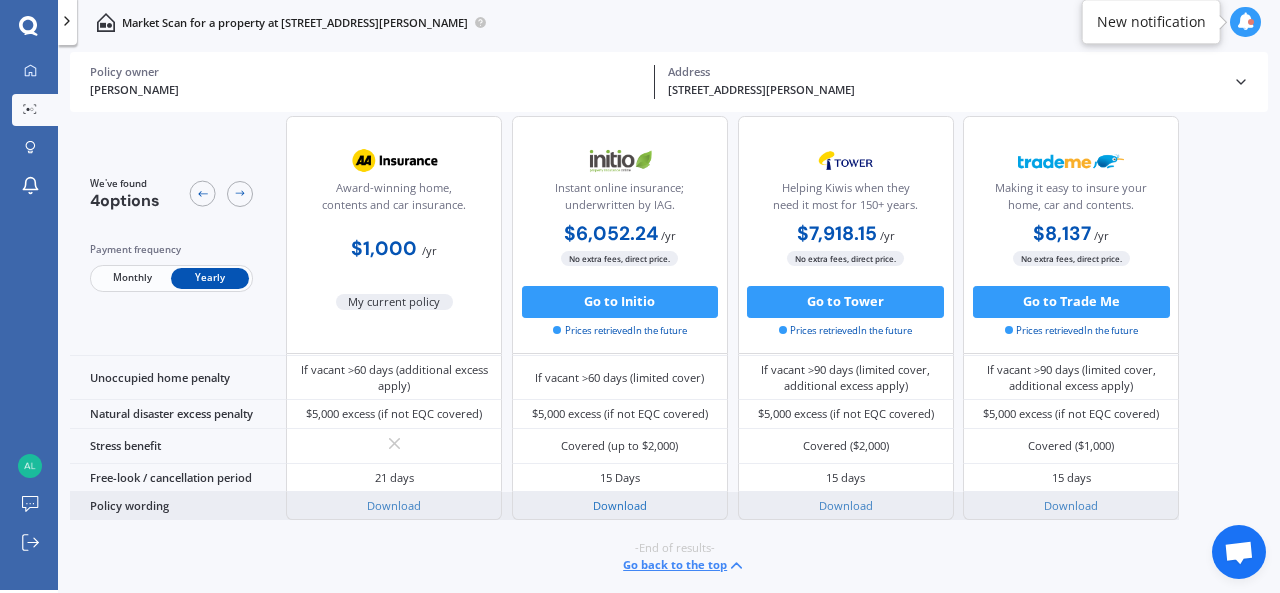 click on "Download" at bounding box center [620, 505] 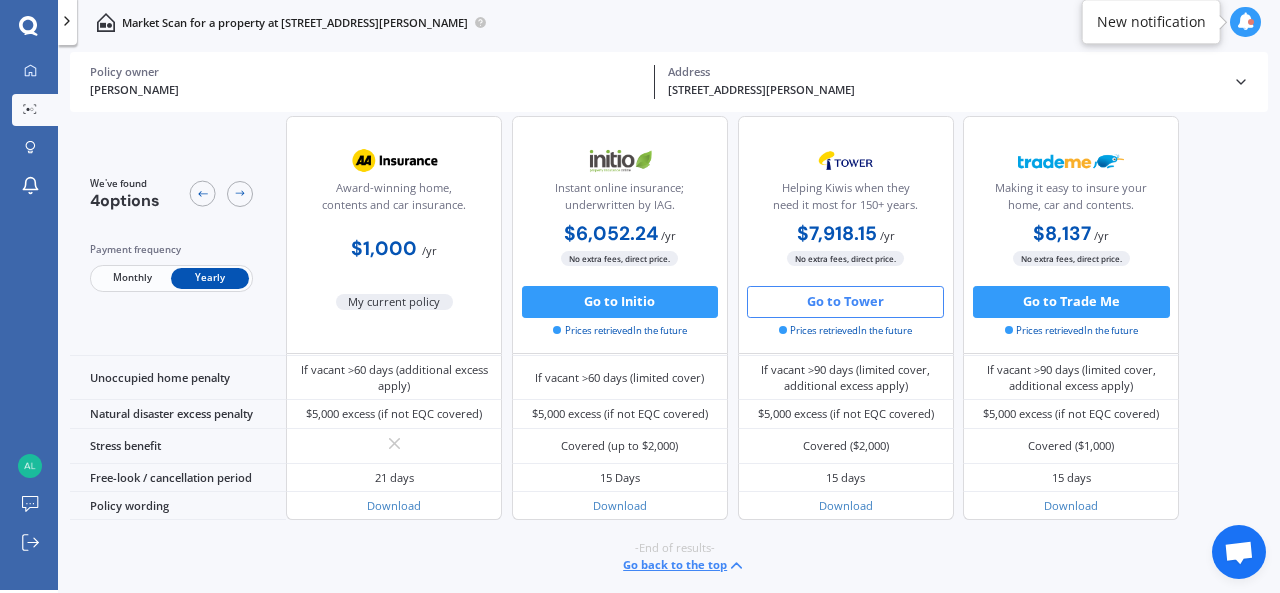 click on "Go to Tower" at bounding box center [845, 302] 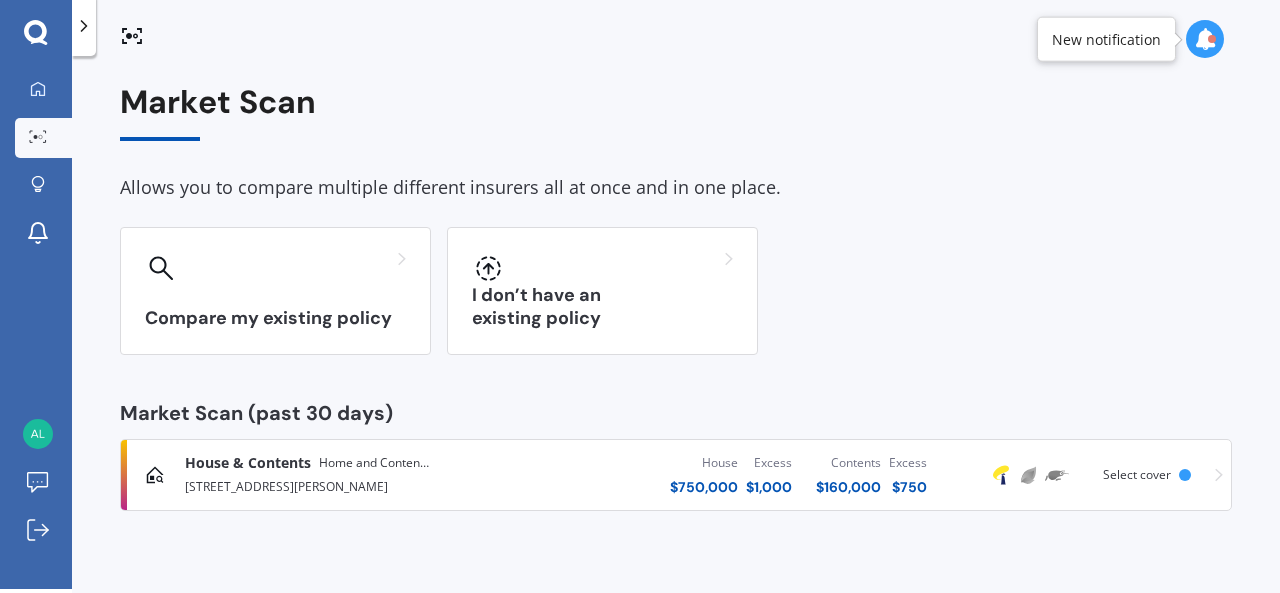 scroll, scrollTop: 4, scrollLeft: 0, axis: vertical 